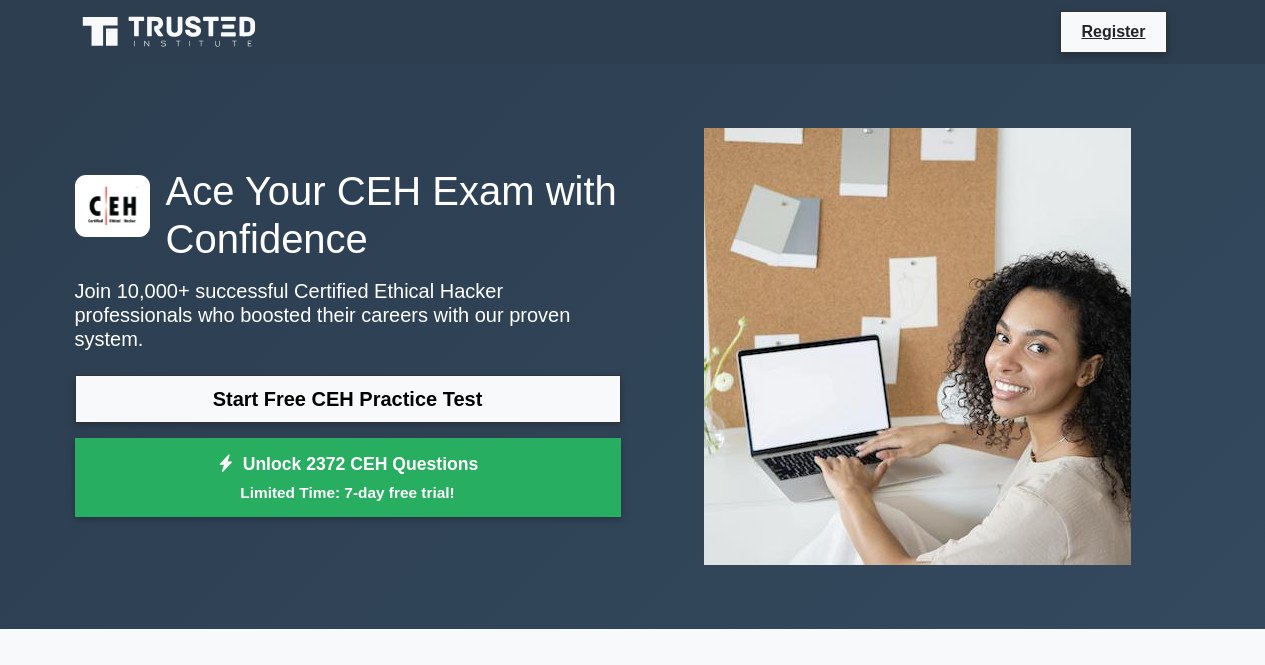 scroll, scrollTop: 0, scrollLeft: 0, axis: both 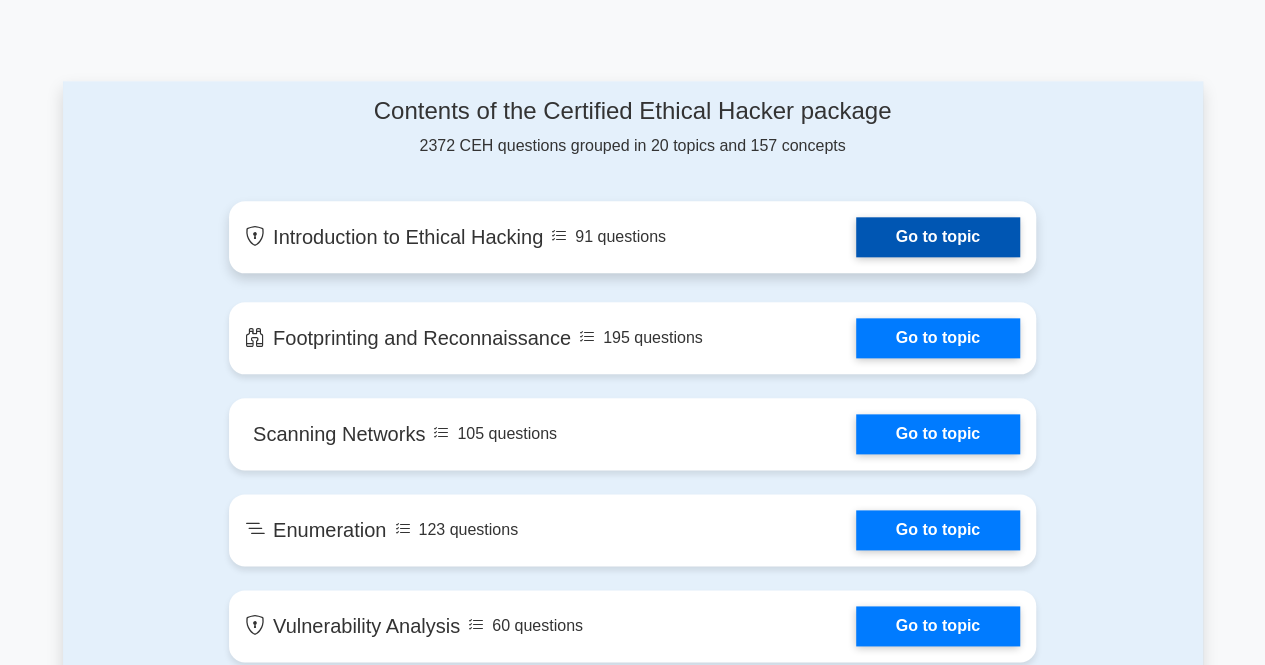 click on "Go to topic" at bounding box center [938, 237] 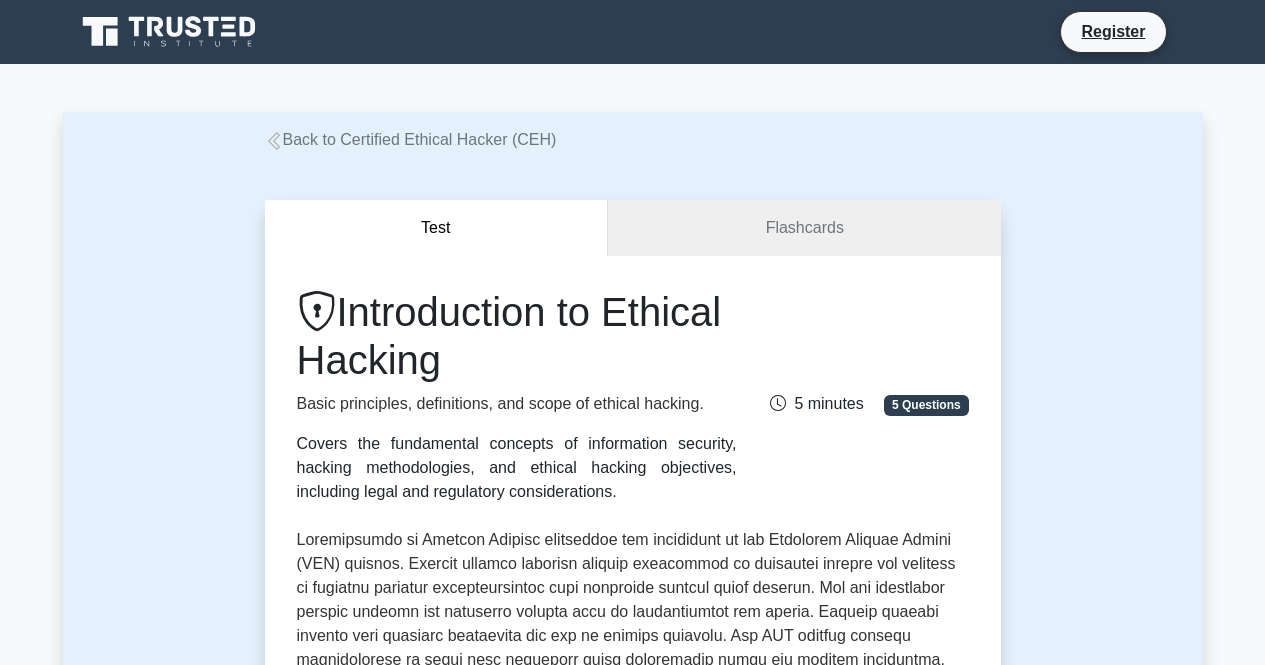 scroll, scrollTop: 0, scrollLeft: 0, axis: both 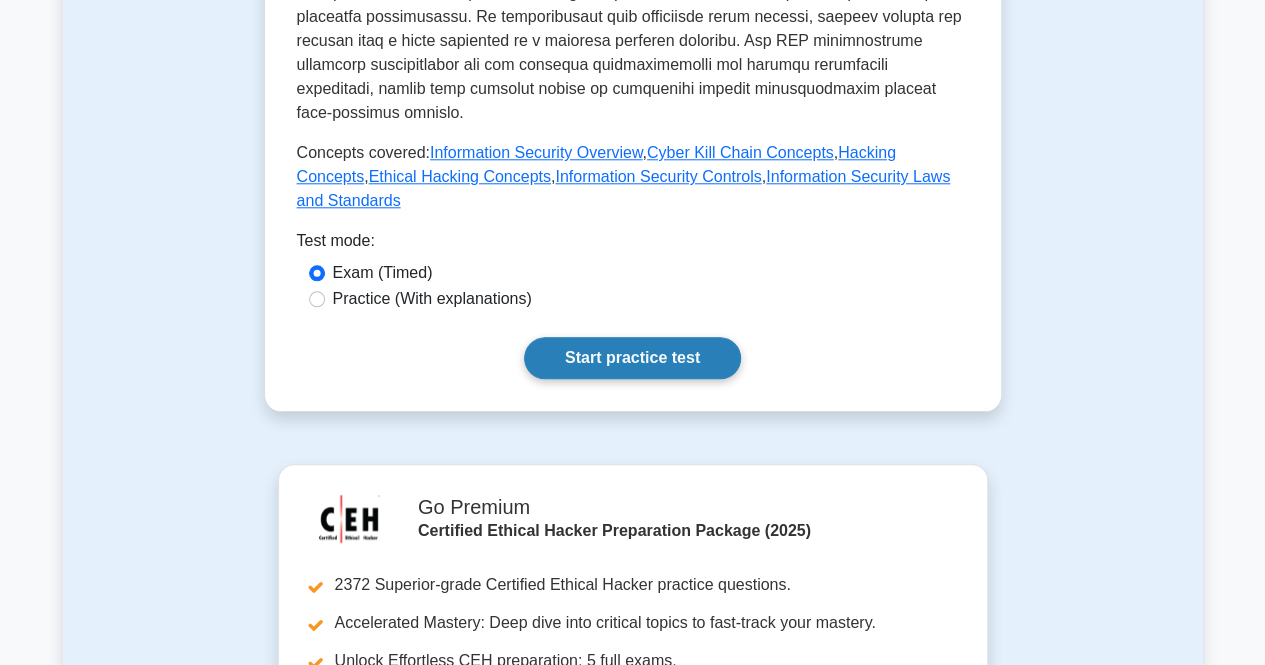 click on "Start practice test" at bounding box center [632, 358] 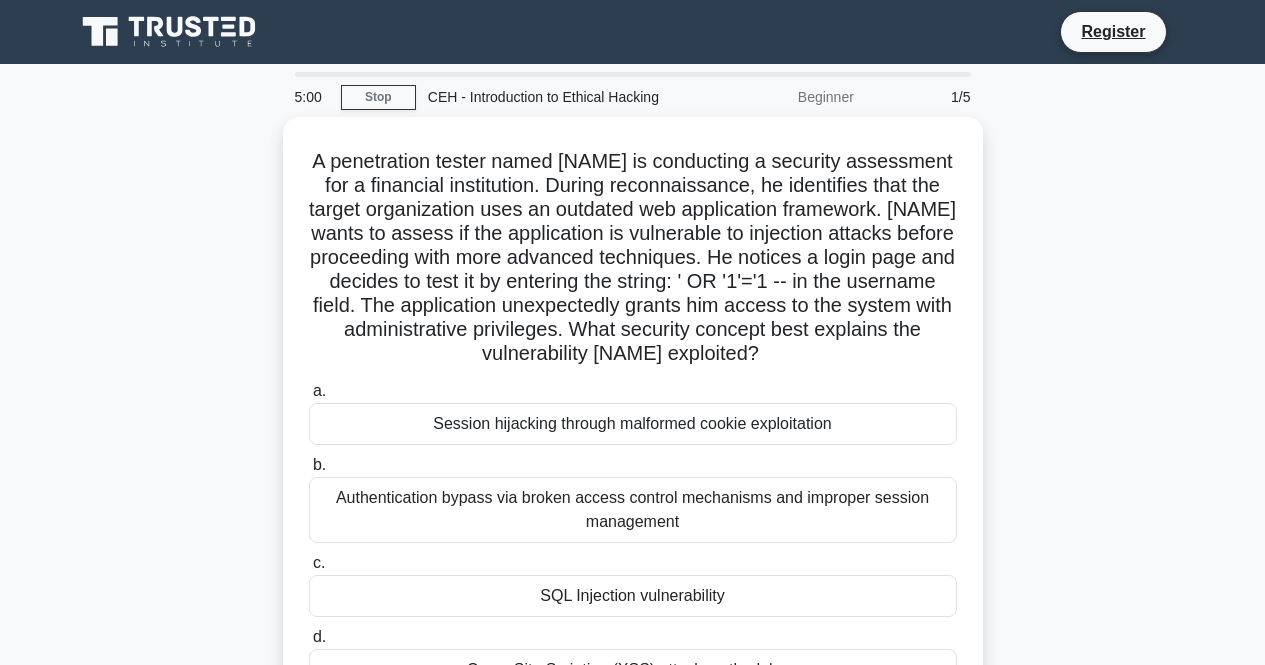 scroll, scrollTop: 0, scrollLeft: 0, axis: both 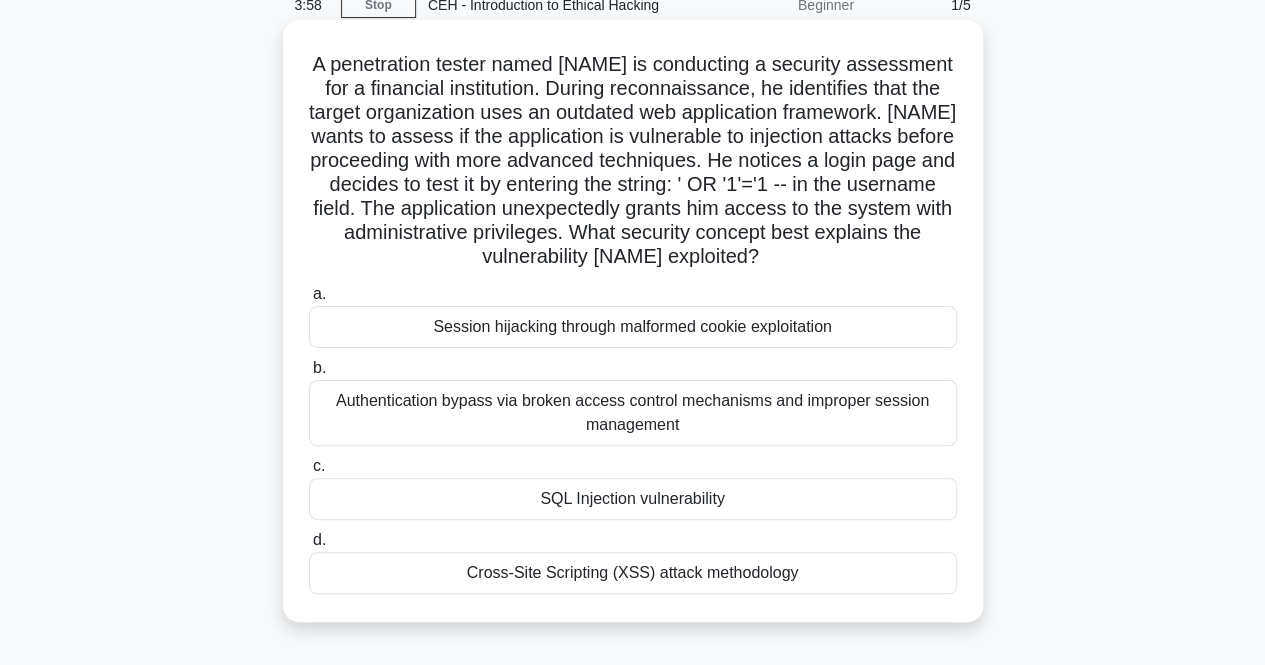 click on "SQL Injection vulnerability" at bounding box center (633, 499) 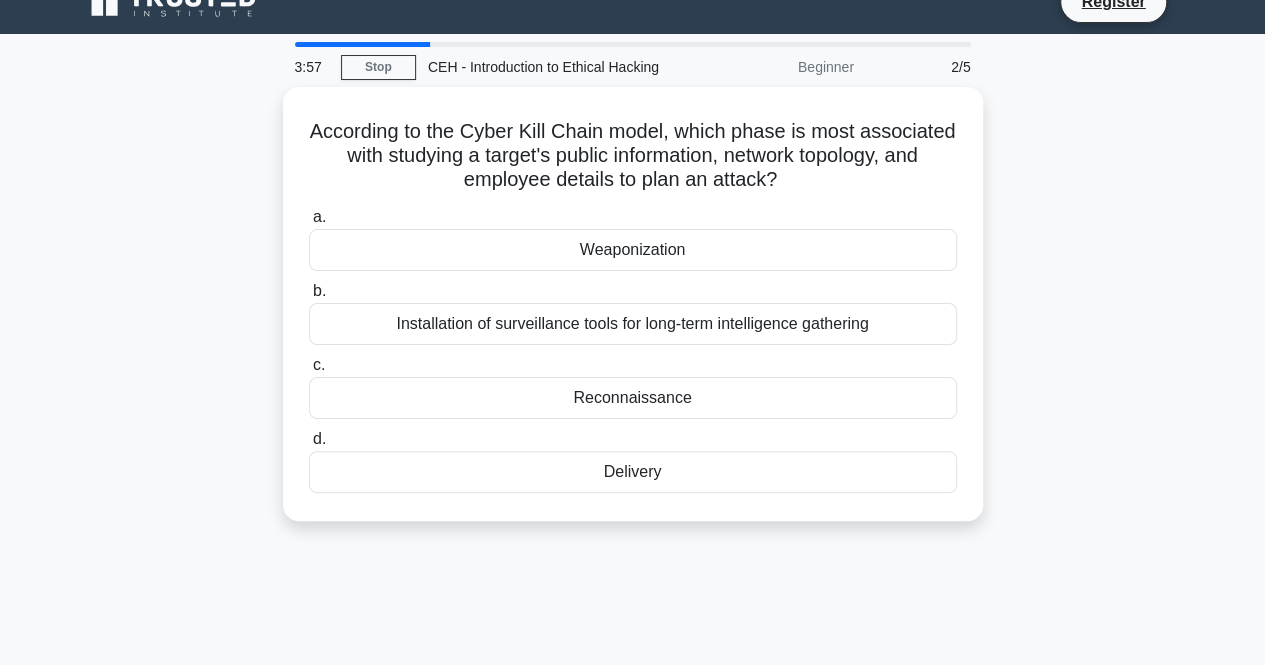 scroll, scrollTop: 0, scrollLeft: 0, axis: both 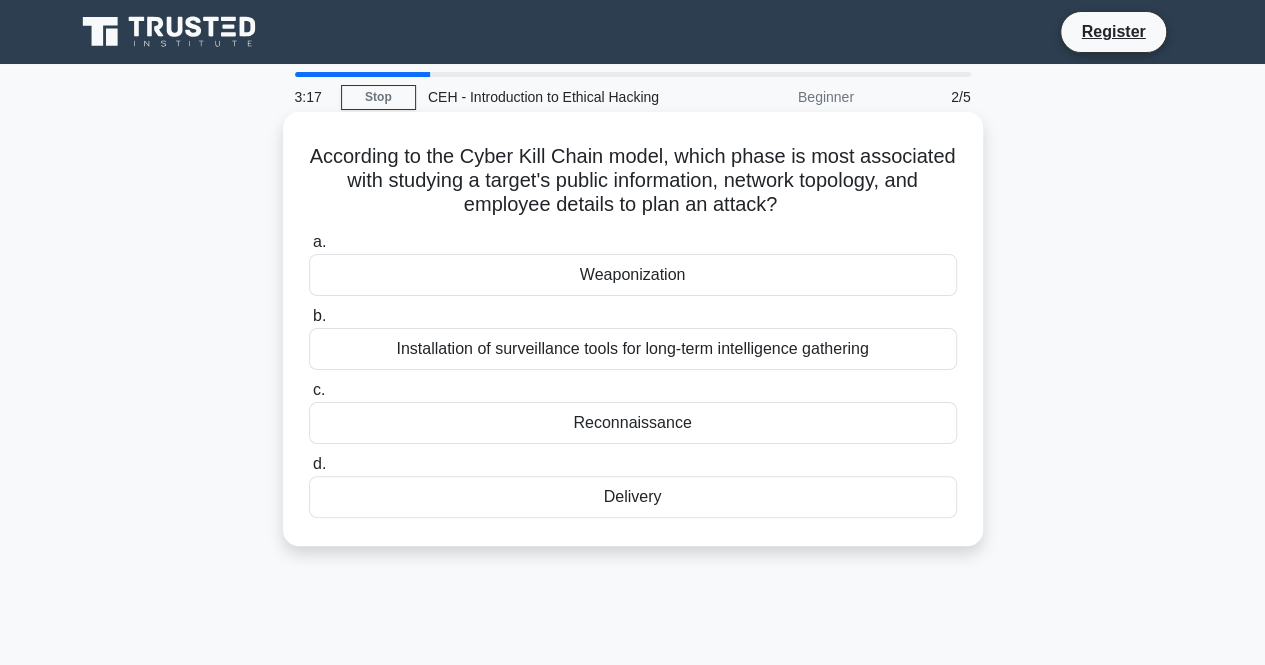 click on "Reconnaissance" at bounding box center (633, 423) 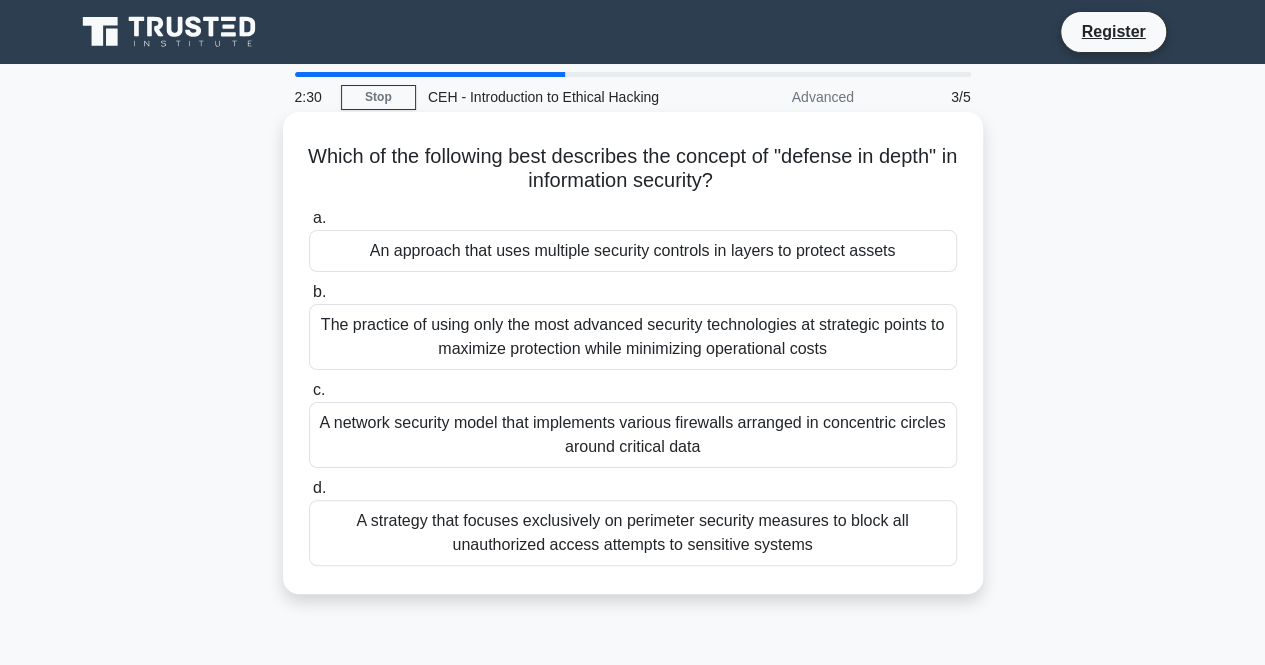 click on "A strategy that focuses exclusively on perimeter security measures to block all unauthorized access attempts to sensitive systems" at bounding box center (633, 533) 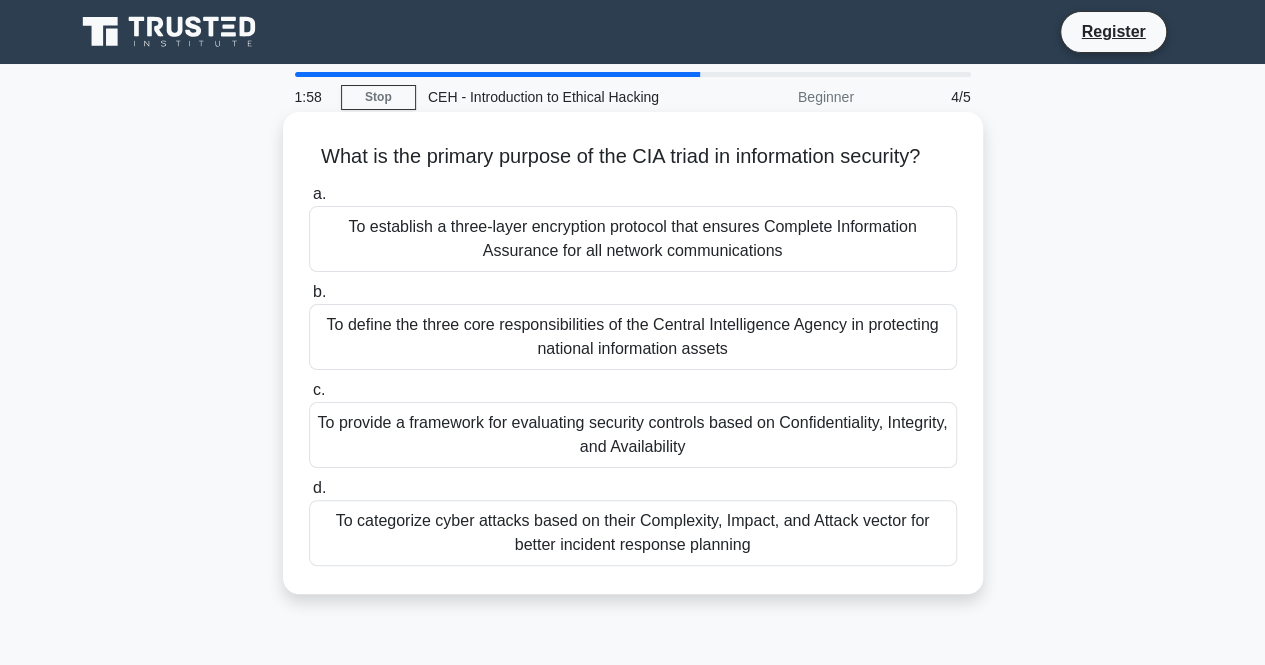 click on "To provide a framework for evaluating security controls based on Confidentiality, Integrity, and Availability" at bounding box center (633, 435) 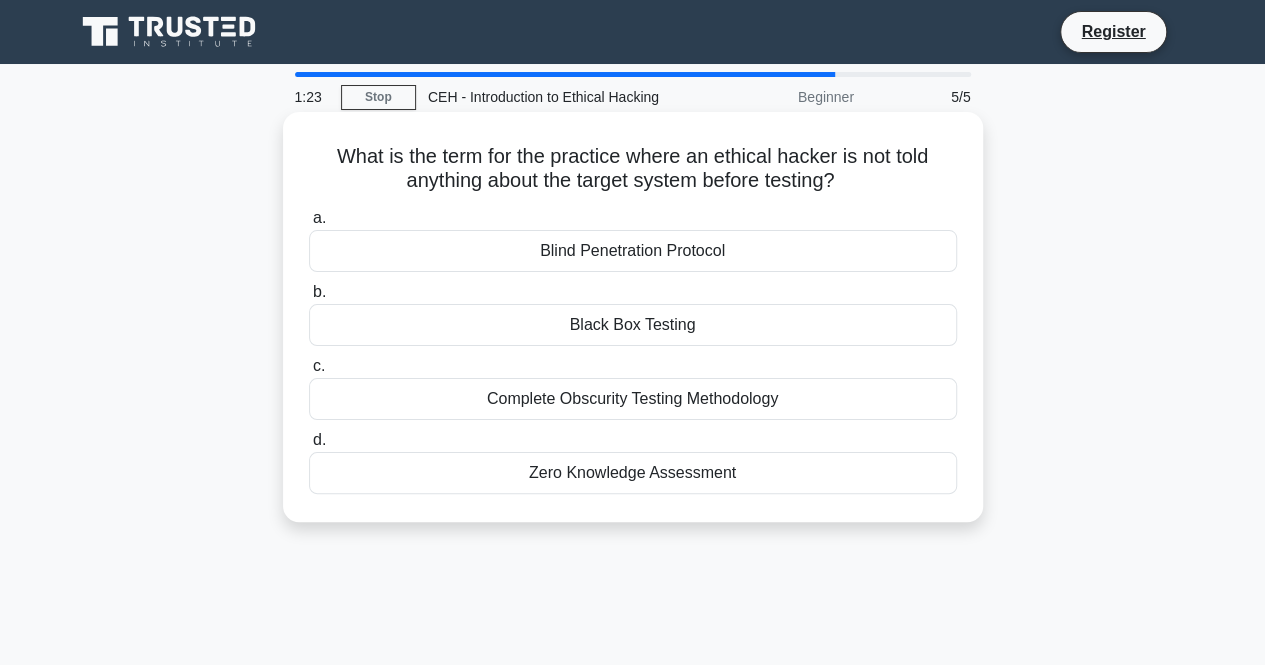 click on "Black Box Testing" at bounding box center (633, 325) 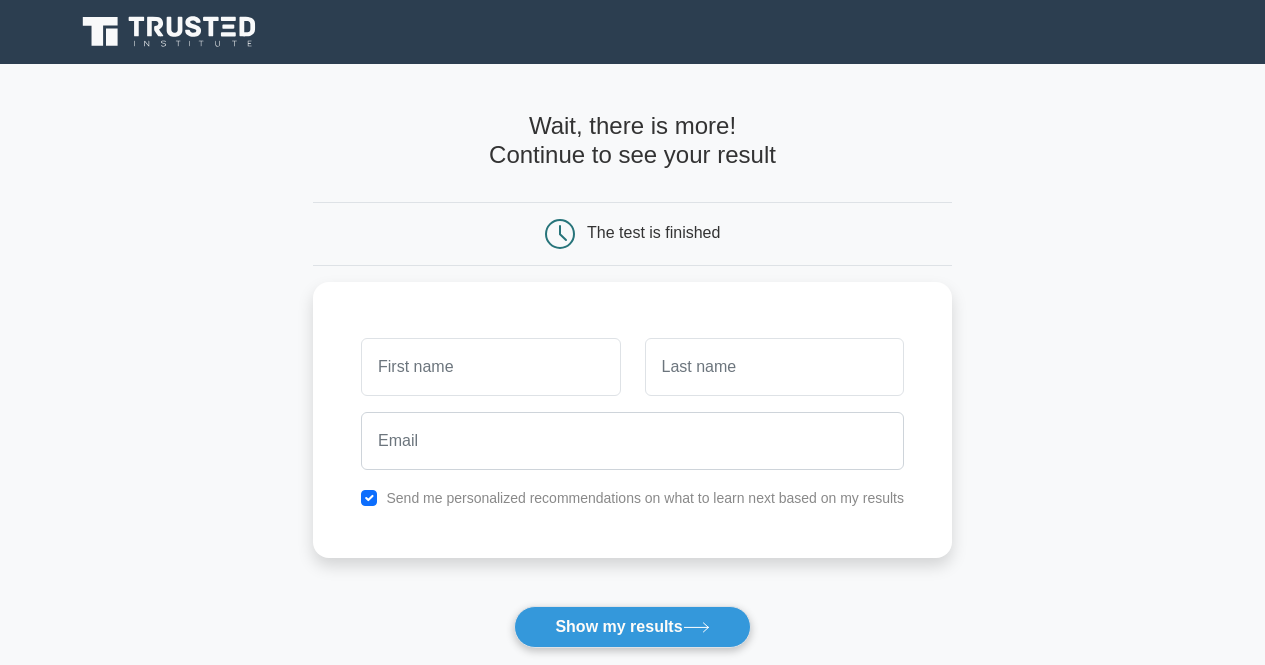 scroll, scrollTop: 0, scrollLeft: 0, axis: both 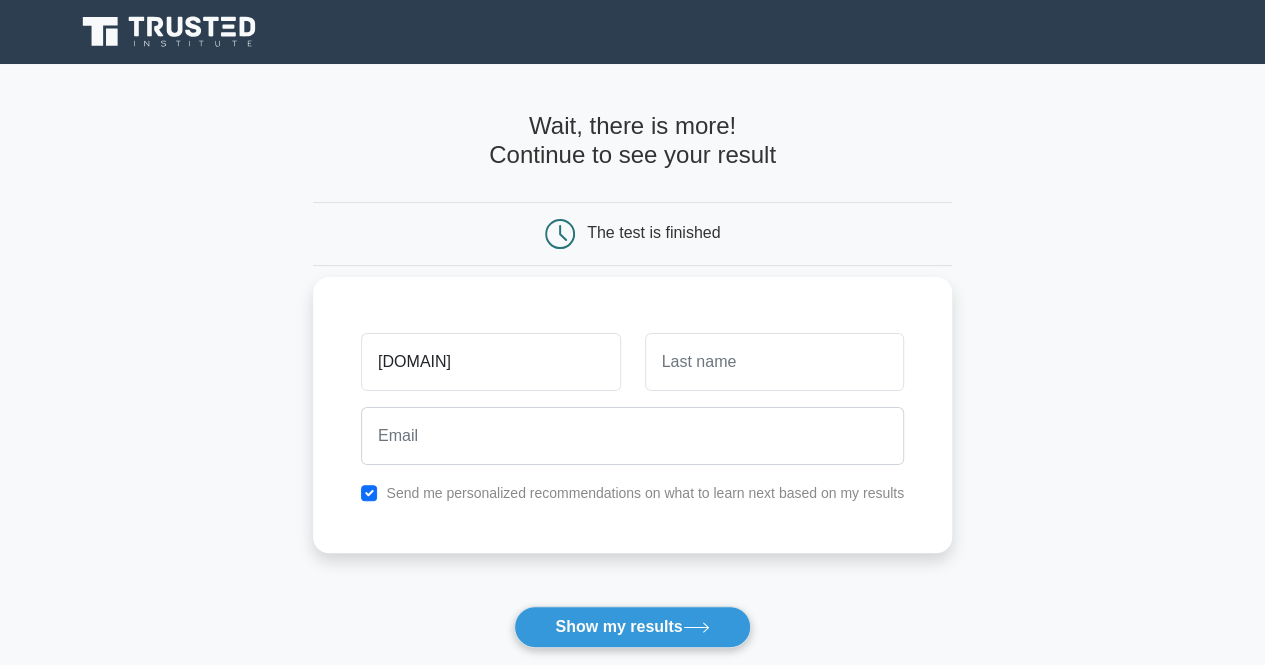 type on "geocey" 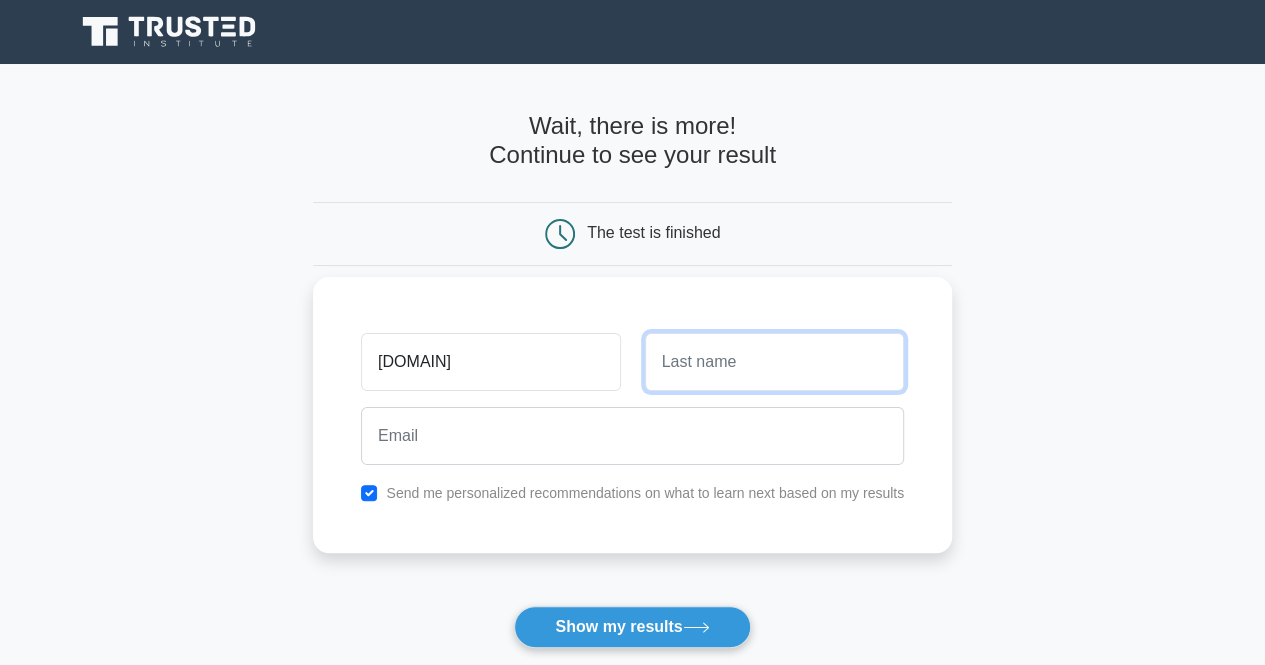 click at bounding box center (774, 362) 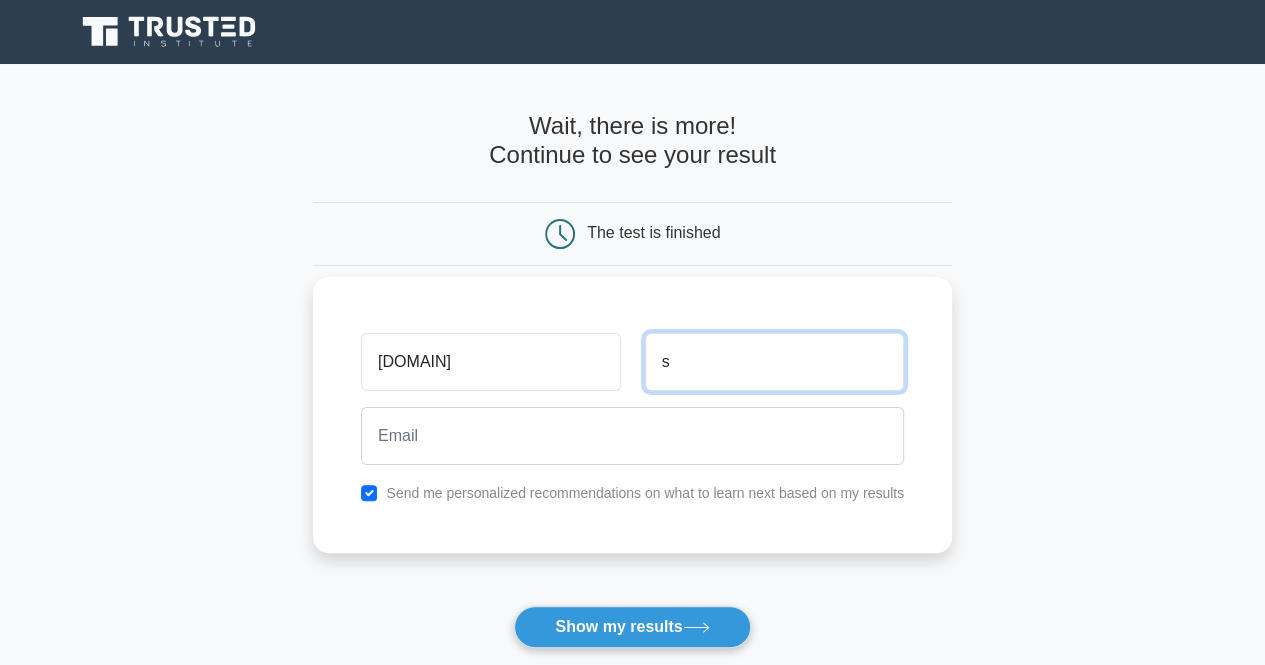 type on "s" 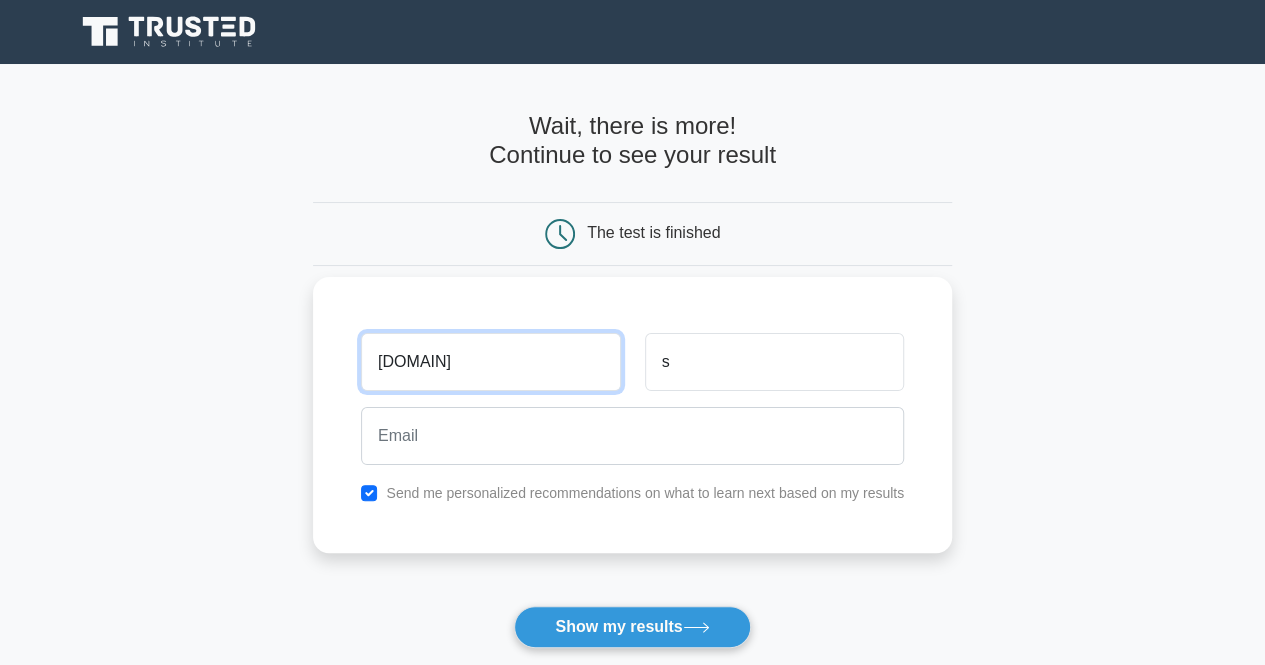 click on "geocey" at bounding box center [490, 362] 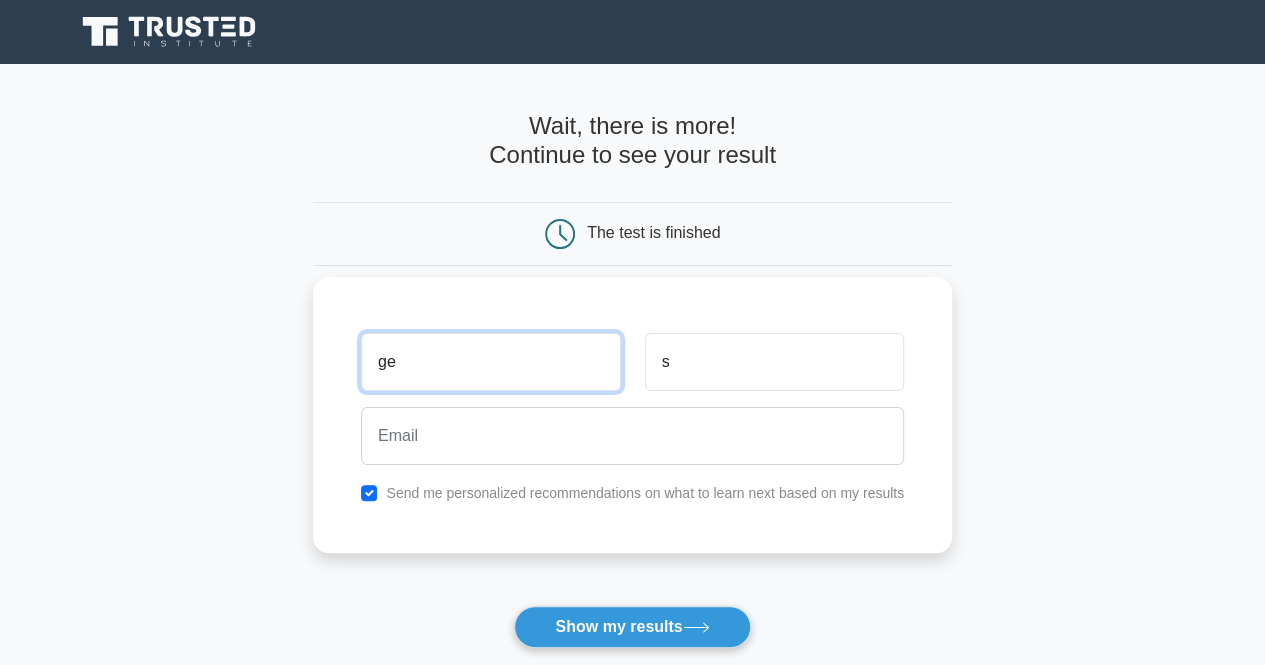 type on "g" 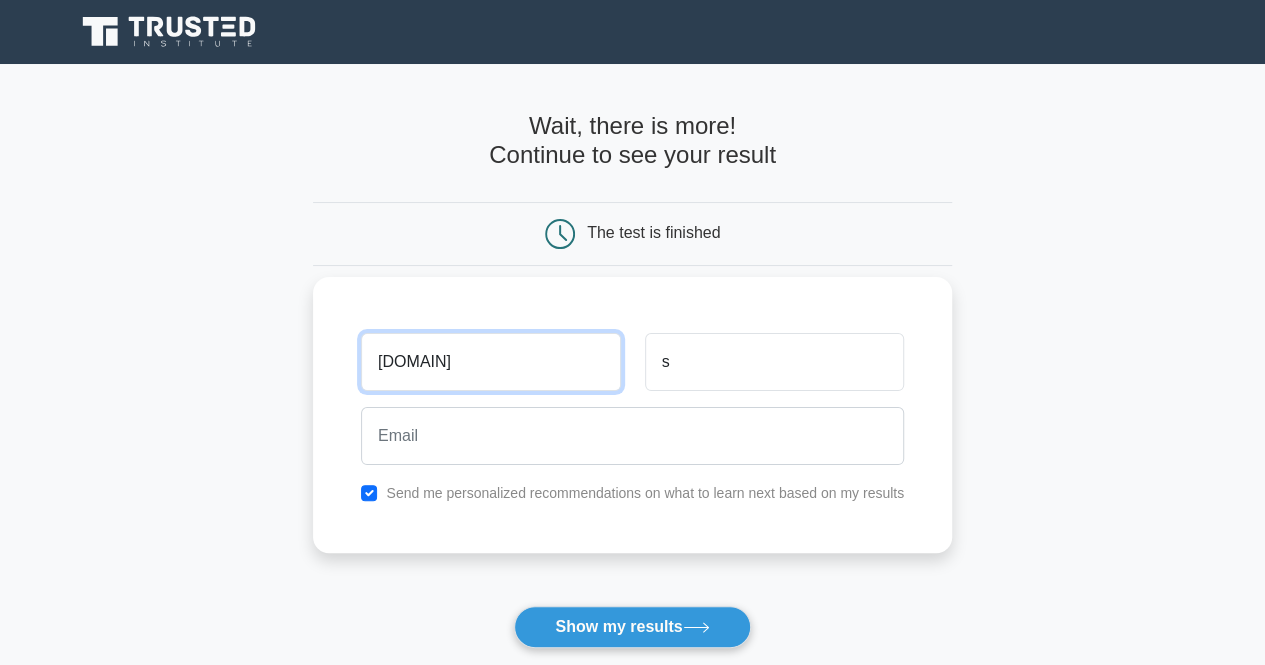type on "geocey" 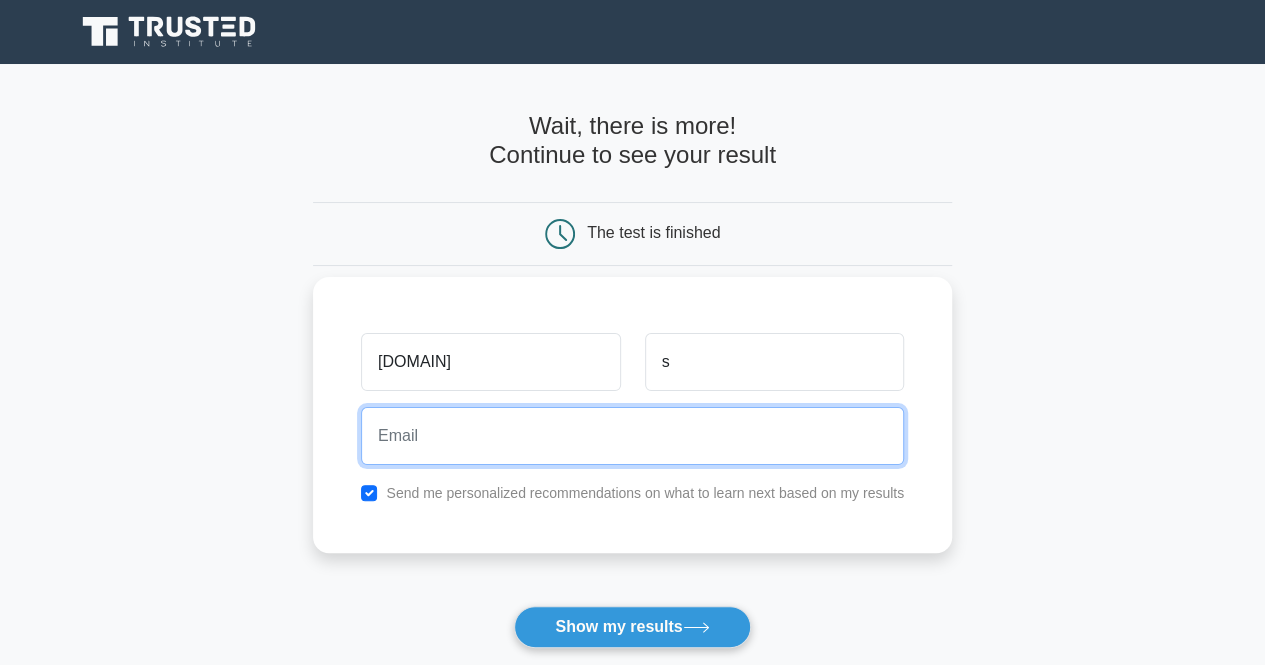 click at bounding box center (632, 436) 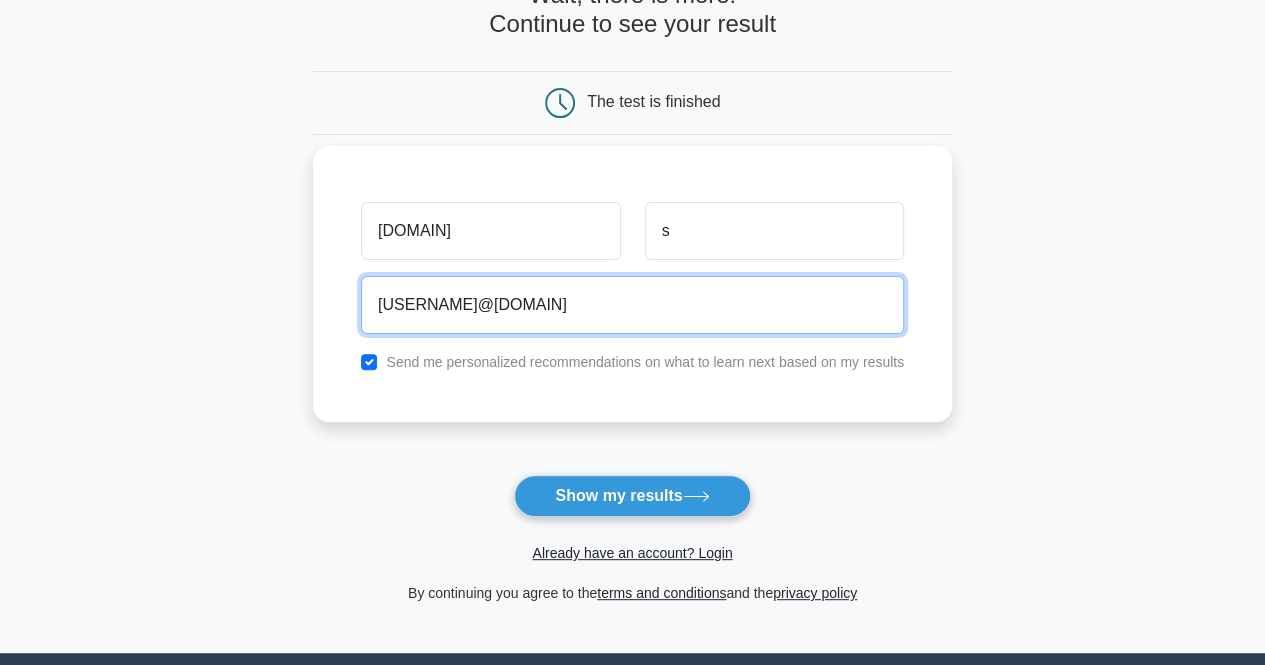 scroll, scrollTop: 130, scrollLeft: 0, axis: vertical 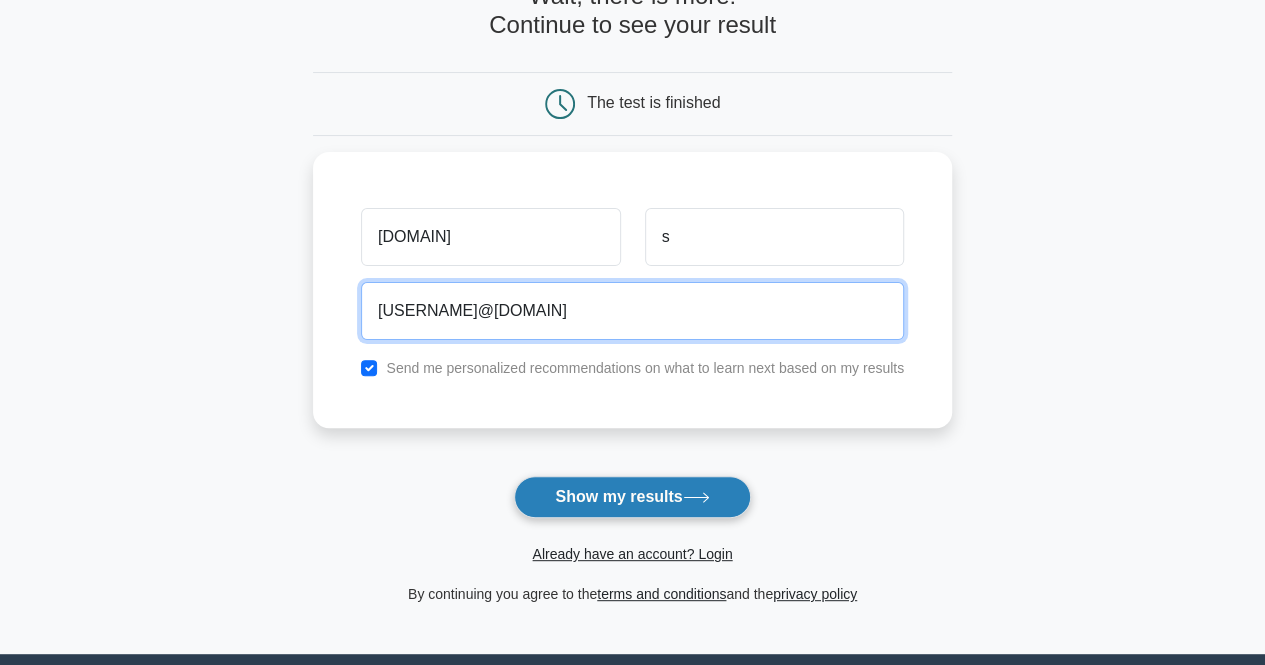 type on "geocey.shejy@ves.ac.in" 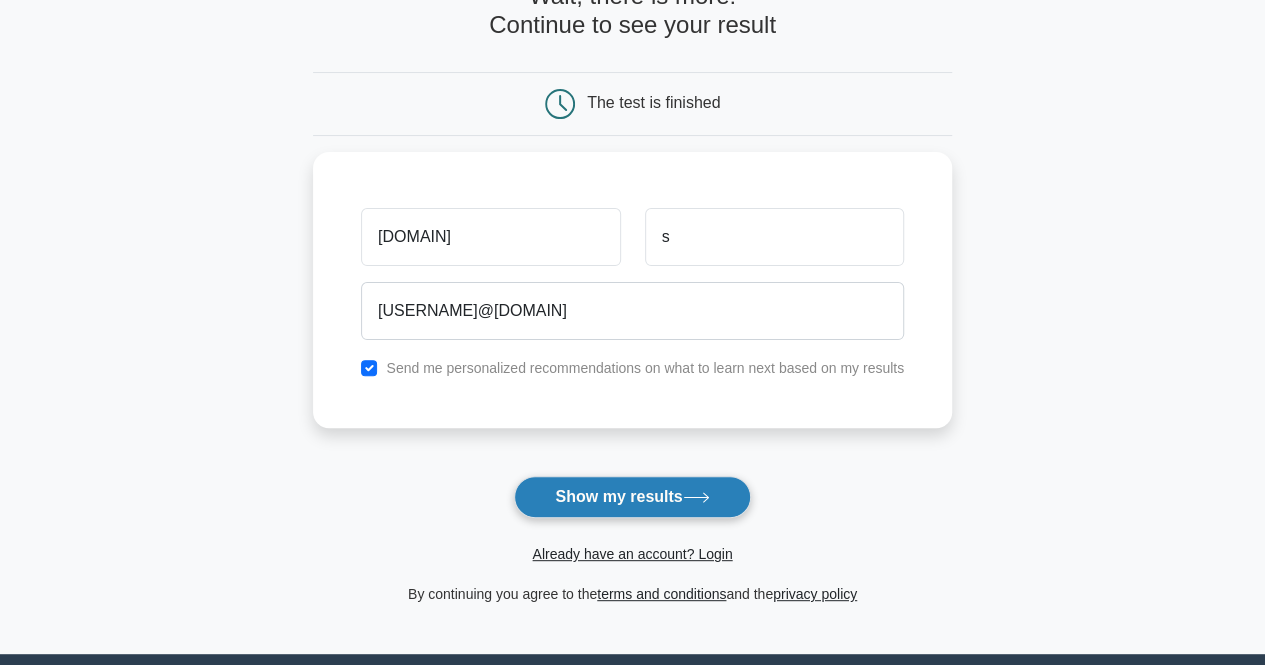 click on "Show my results" at bounding box center [632, 497] 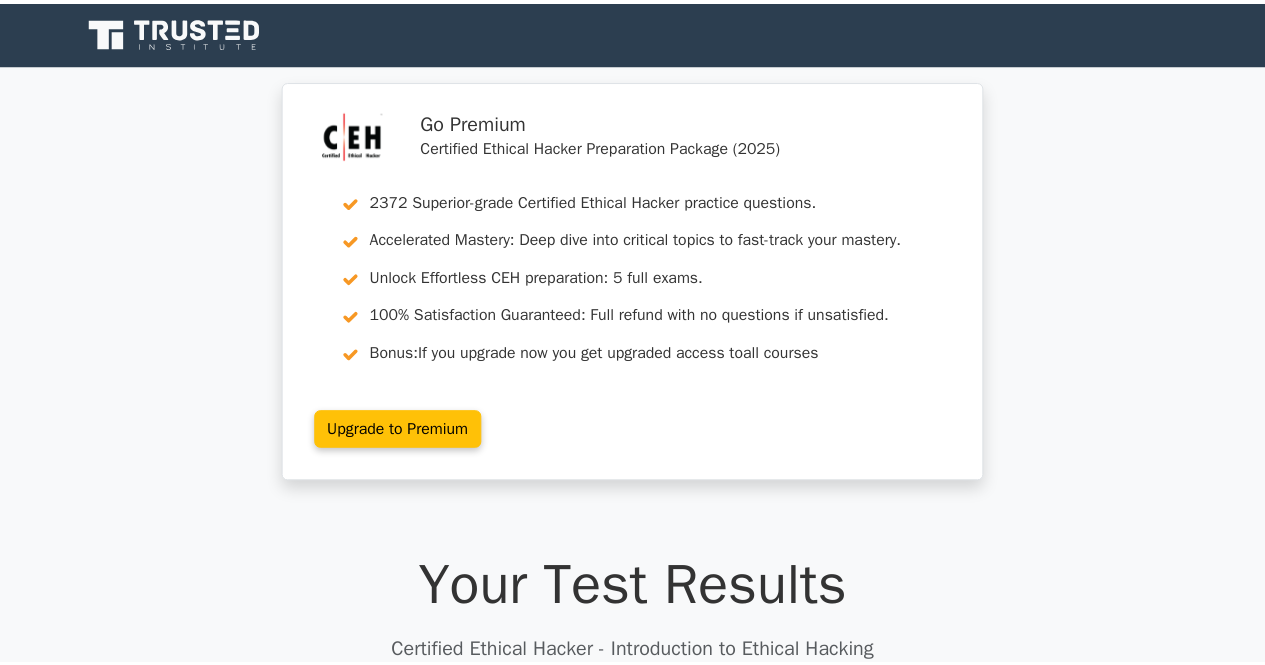 scroll, scrollTop: 0, scrollLeft: 0, axis: both 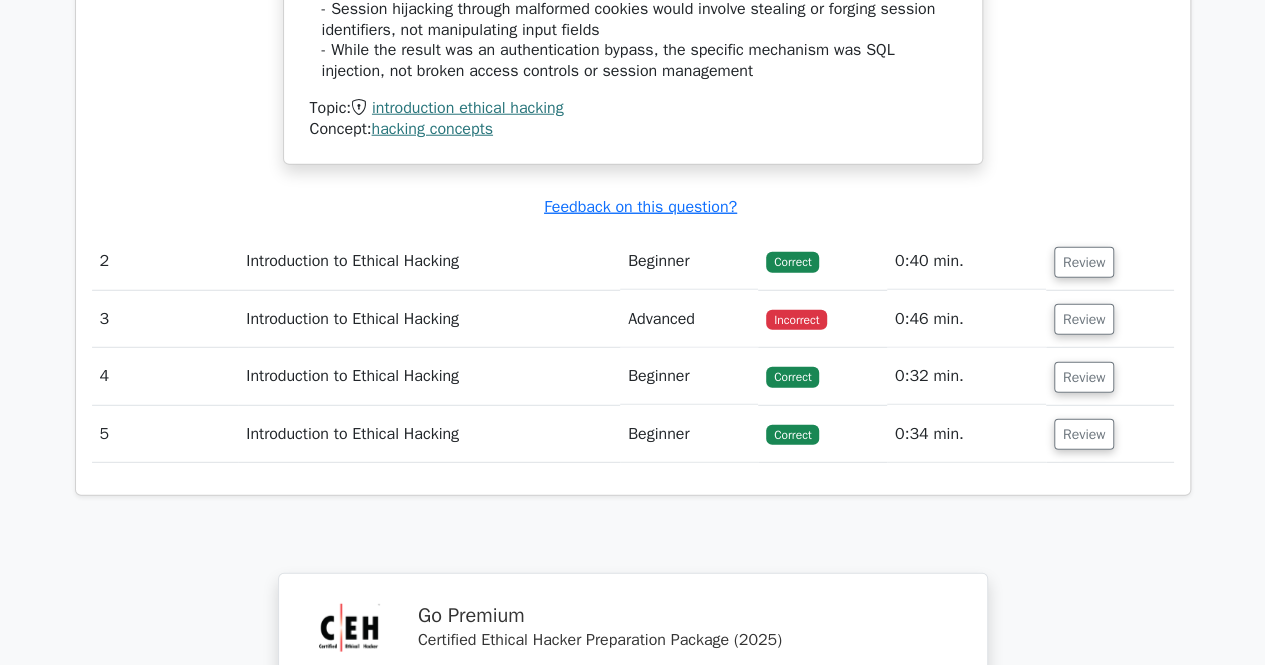click on "Advanced" at bounding box center [689, 319] 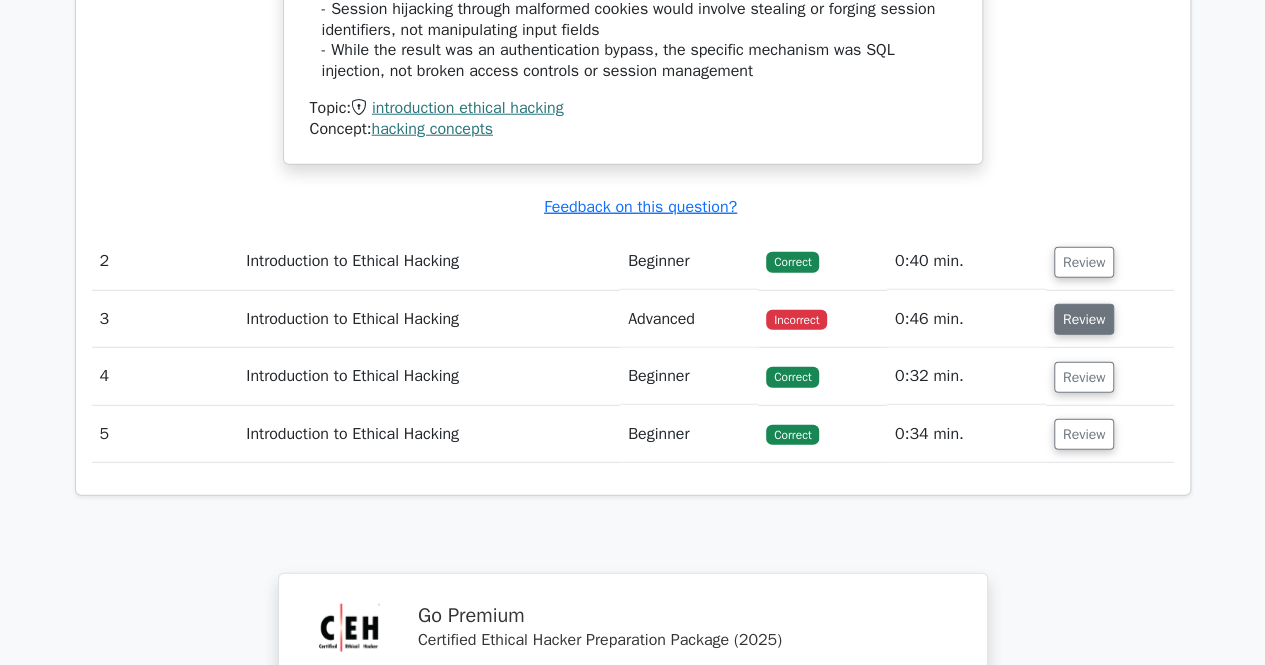 click on "Review" at bounding box center (1084, 319) 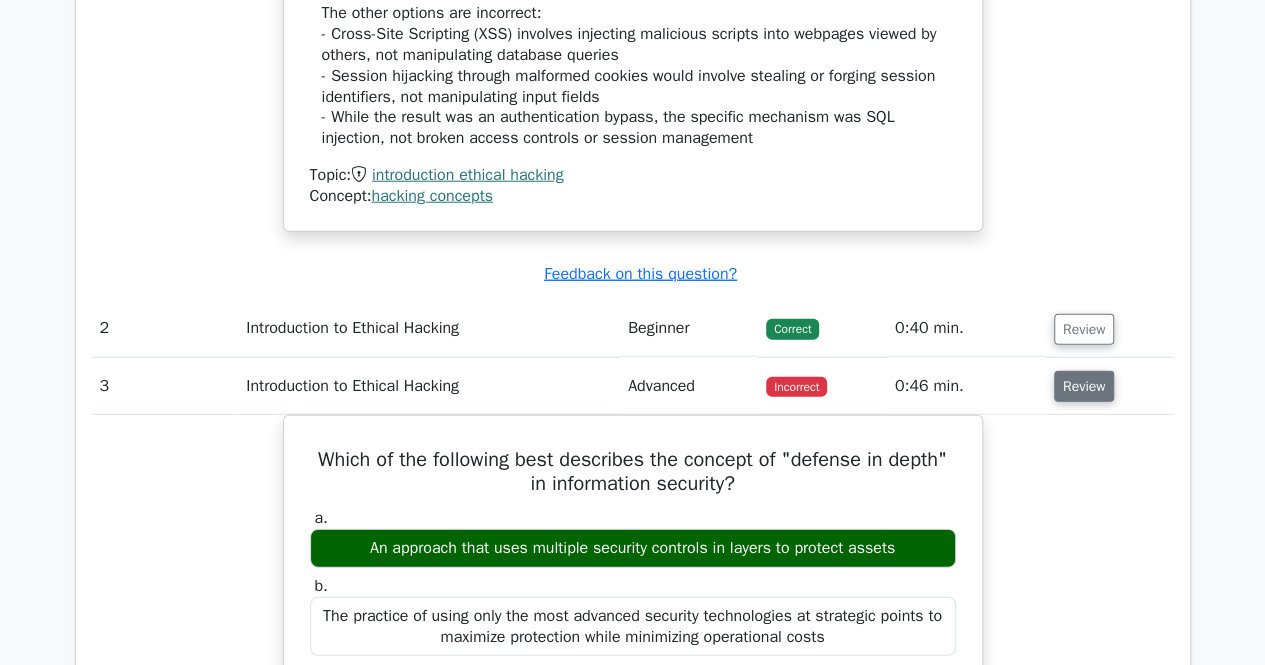 scroll, scrollTop: 2538, scrollLeft: 0, axis: vertical 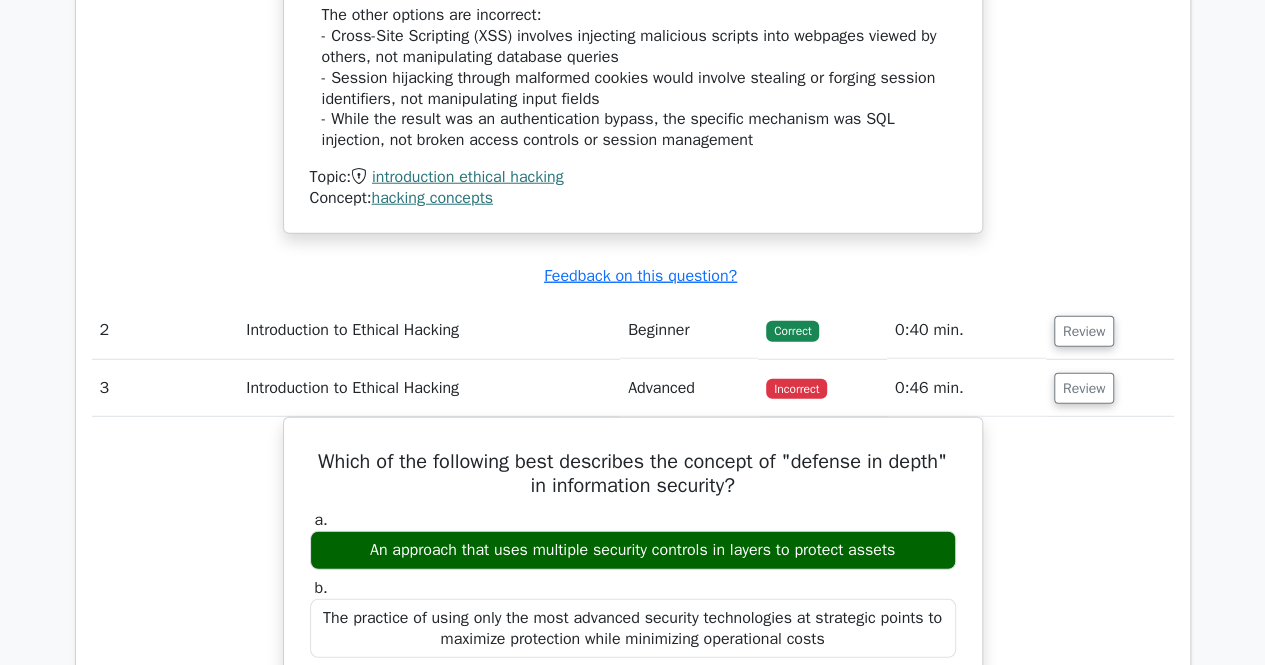 click on "Which of the following best describes the concept of "defense in depth" in information security?
a.
An approach that uses multiple security controls in layers to protect assets
b." at bounding box center [633, 905] 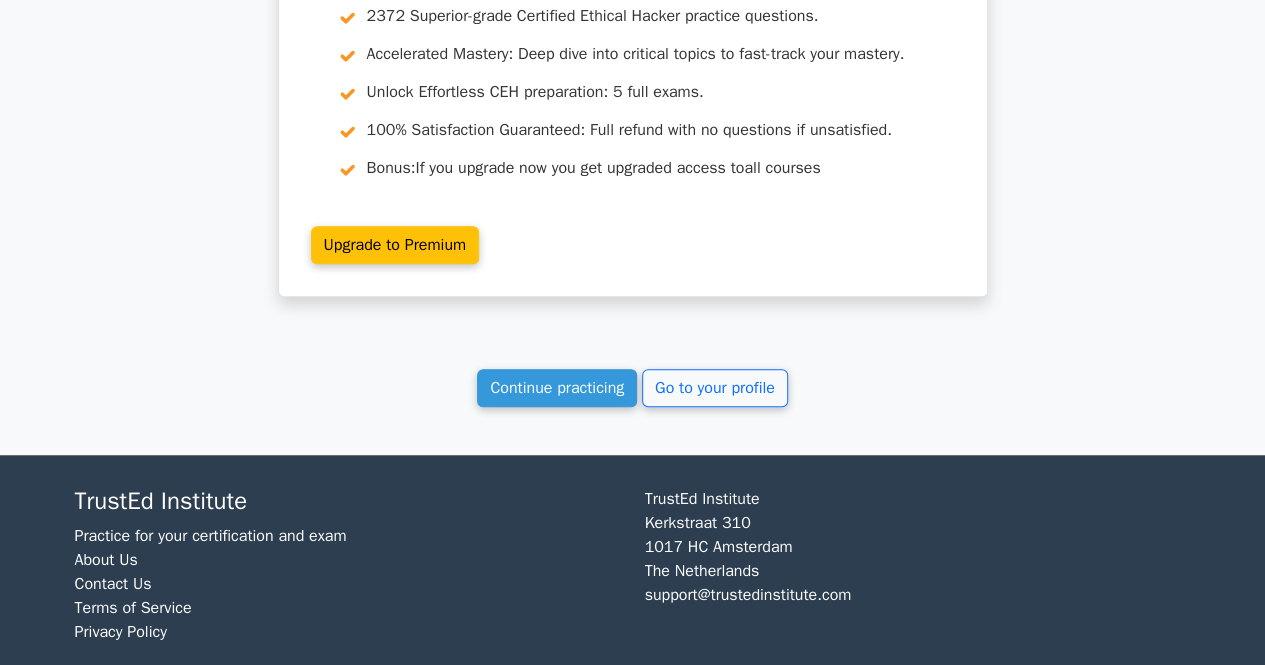 scroll, scrollTop: 4332, scrollLeft: 0, axis: vertical 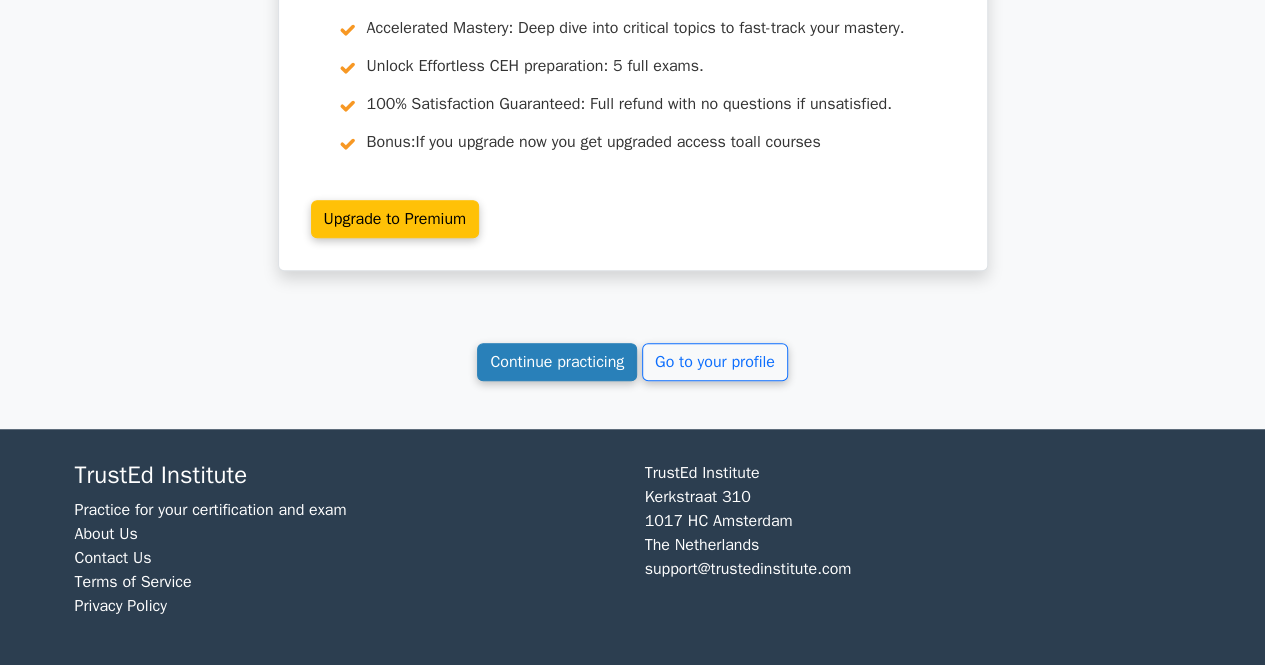 click on "Continue practicing" at bounding box center [557, 362] 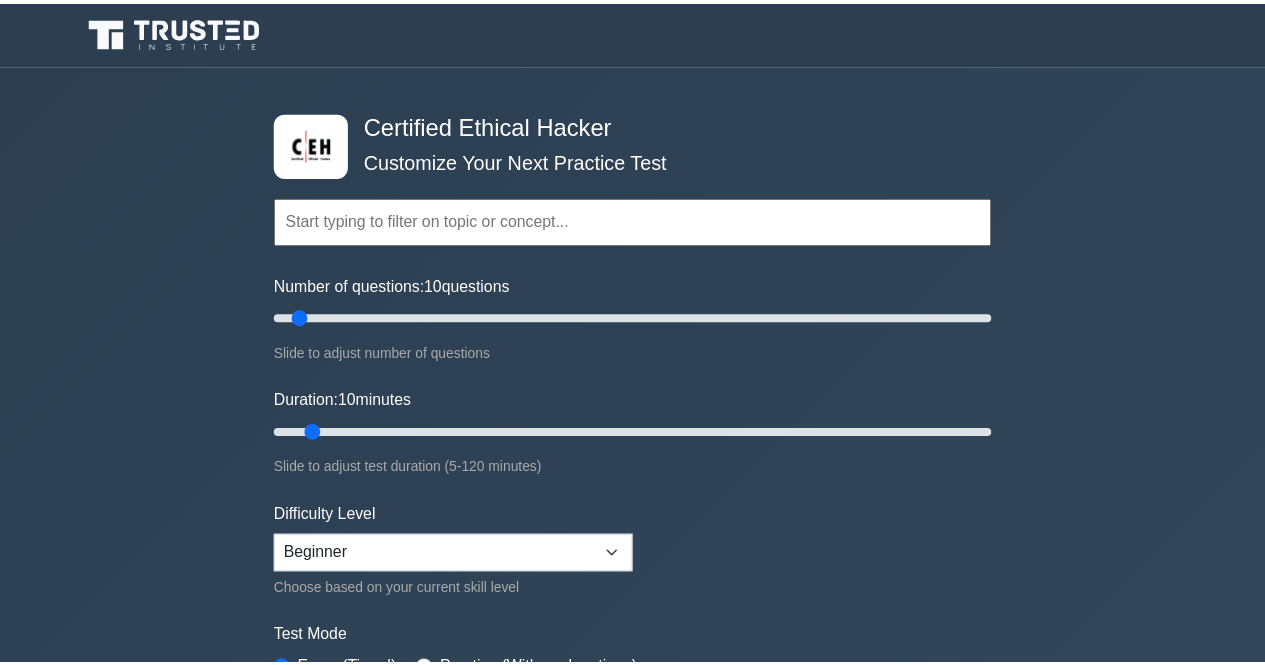 scroll, scrollTop: 0, scrollLeft: 0, axis: both 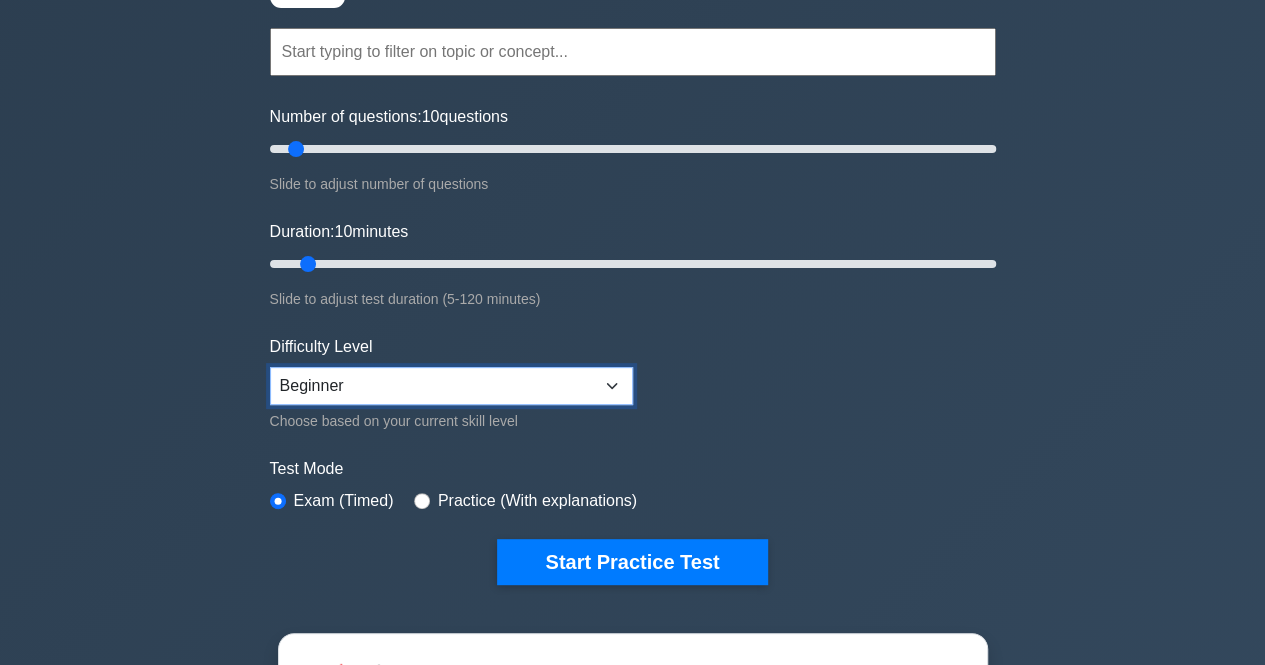 click on "Beginner
Intermediate
Expert" at bounding box center (451, 386) 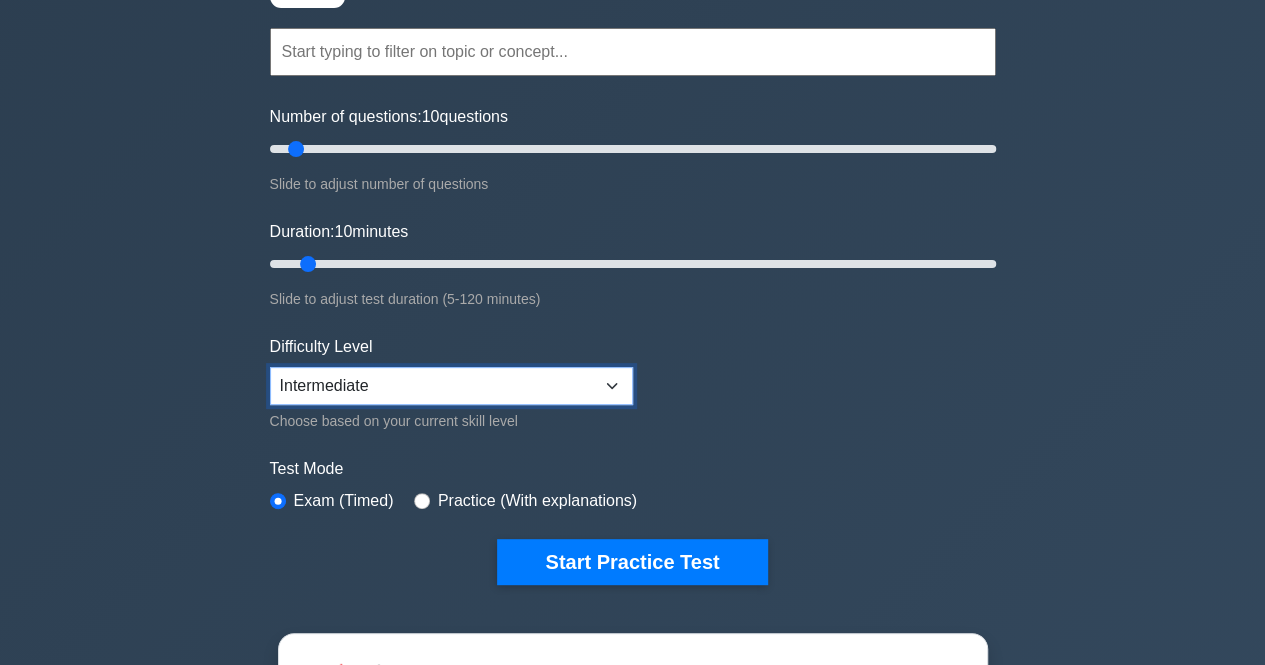 click on "Beginner
Intermediate
Expert" at bounding box center (451, 386) 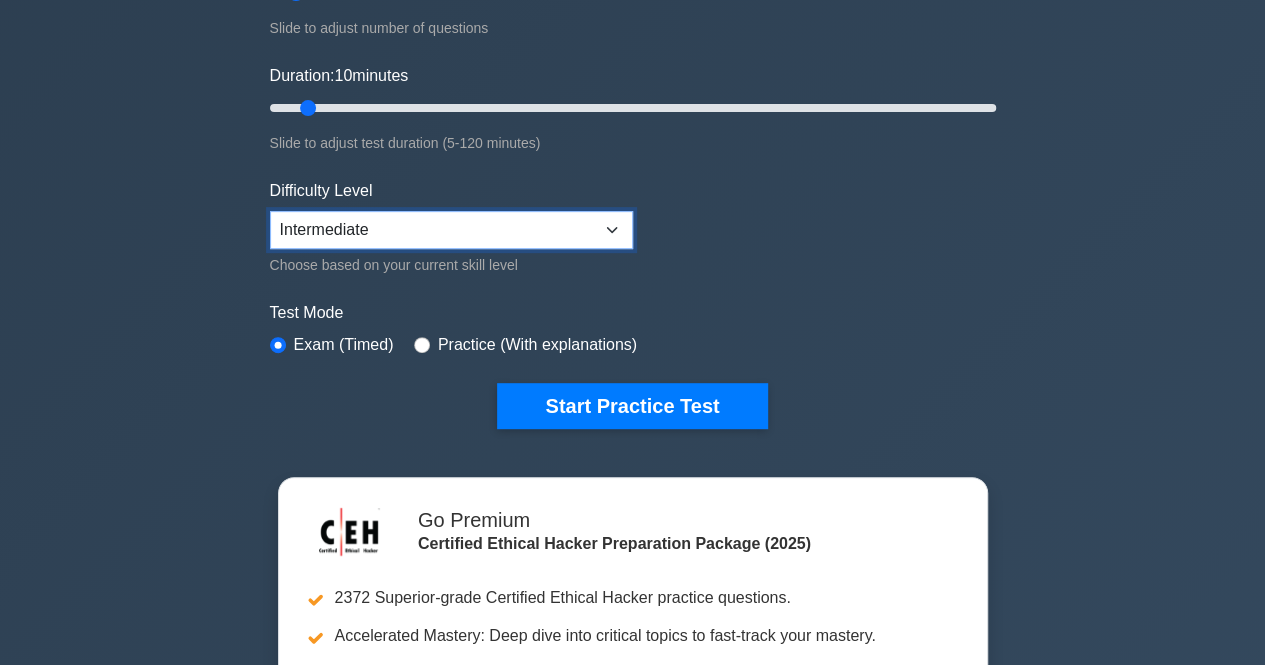 scroll, scrollTop: 328, scrollLeft: 0, axis: vertical 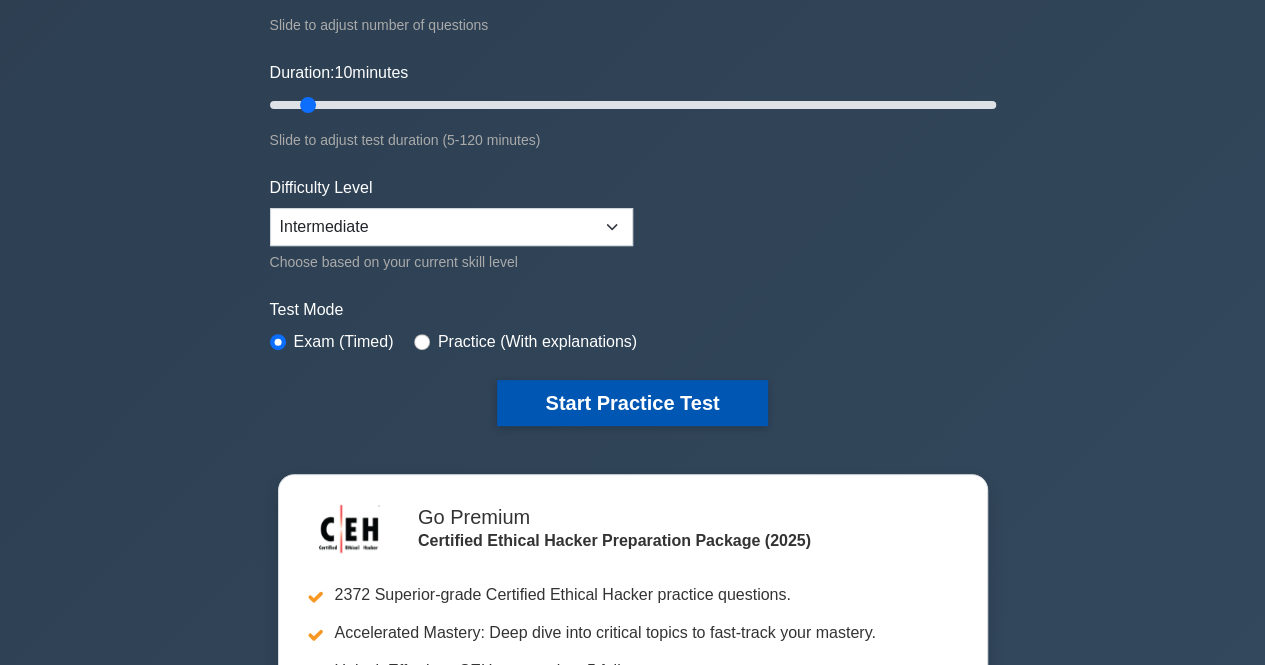 click on "Start Practice Test" at bounding box center [632, 403] 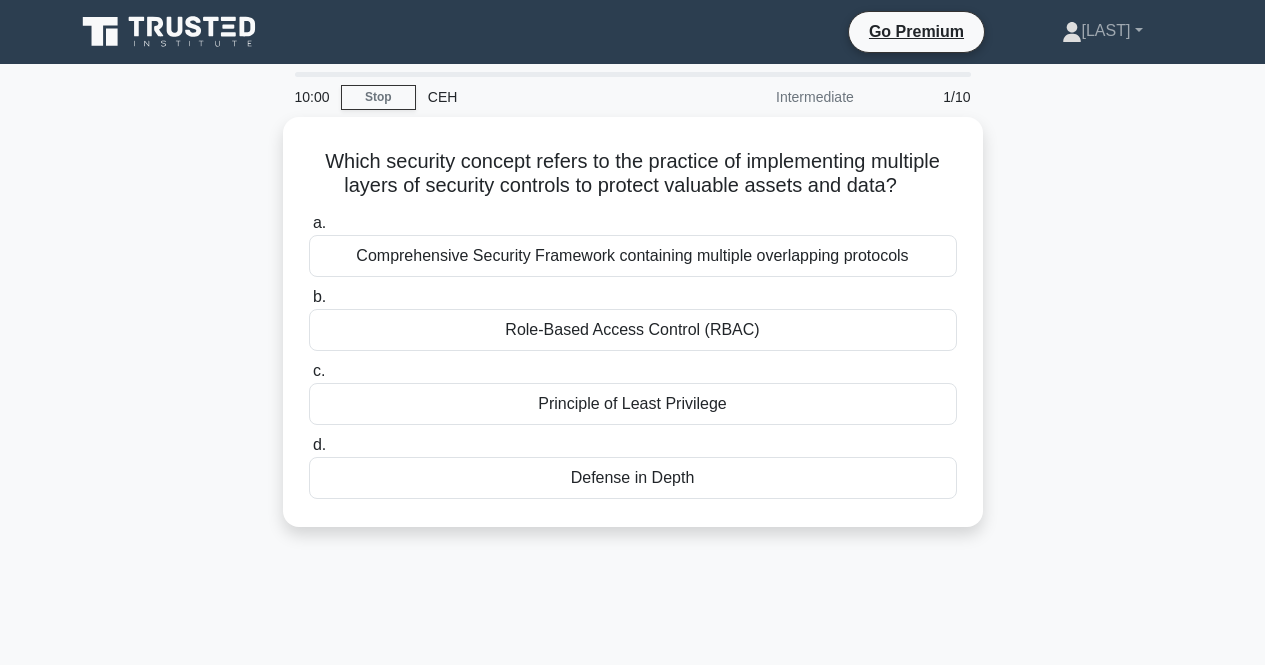 scroll, scrollTop: 0, scrollLeft: 0, axis: both 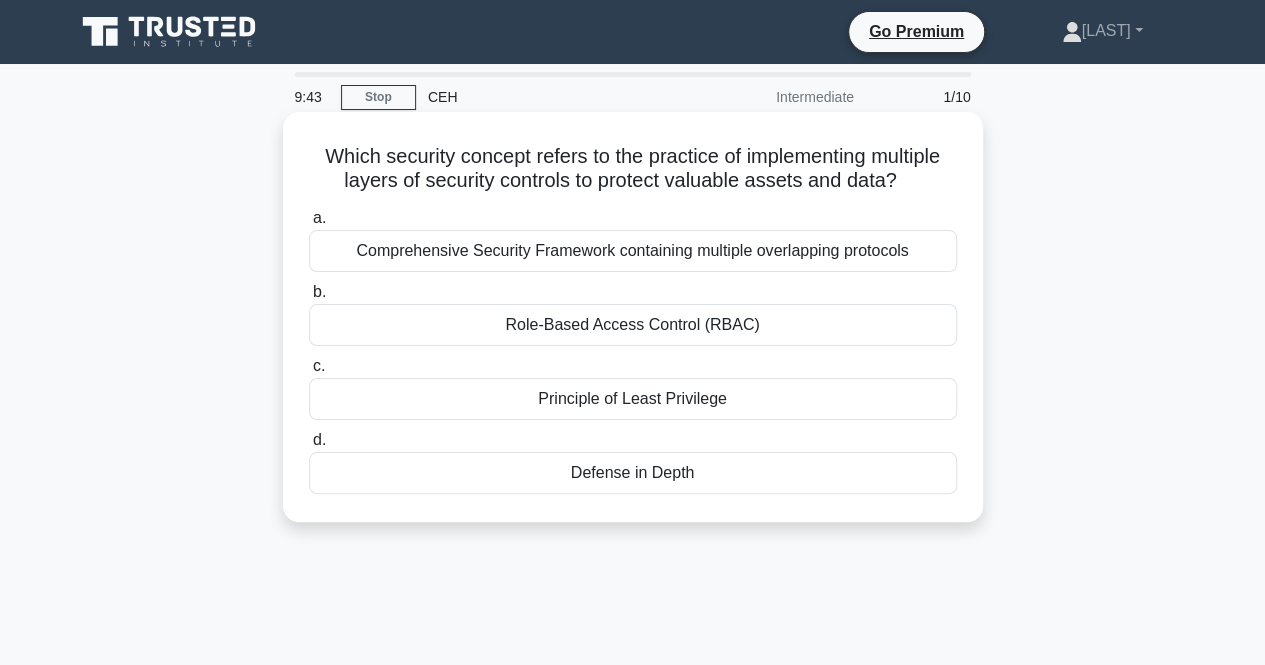 click on "Defense in Depth" at bounding box center [633, 473] 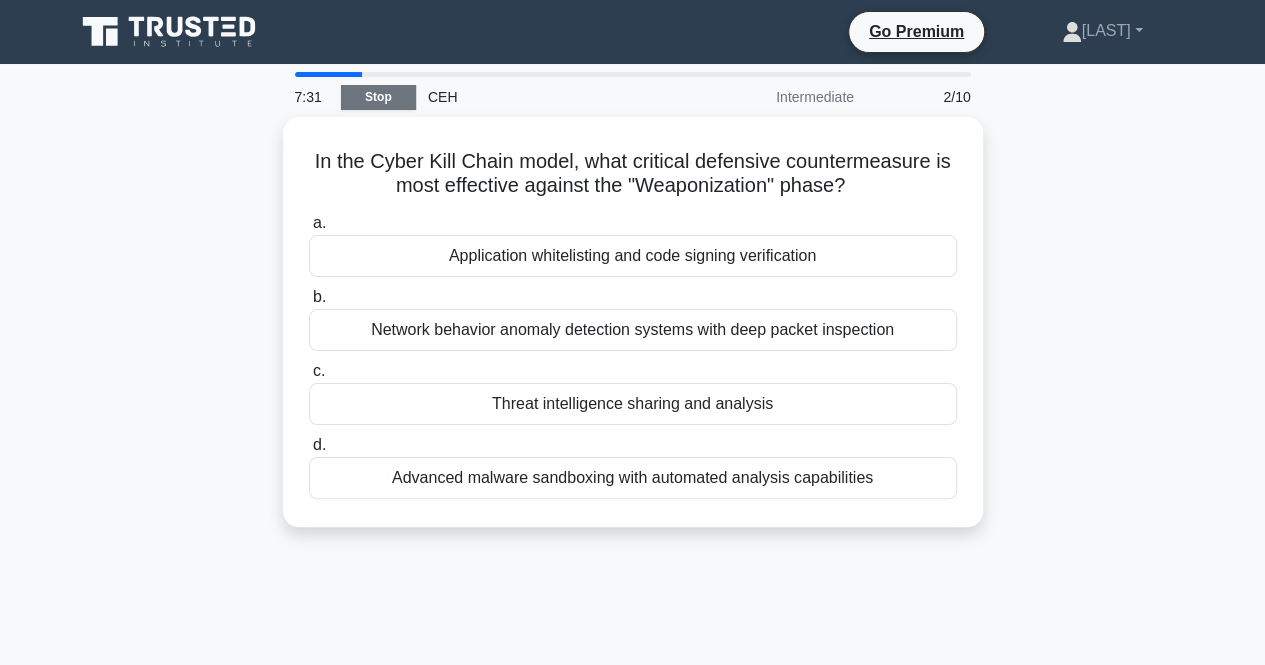 click on "Stop" at bounding box center (378, 97) 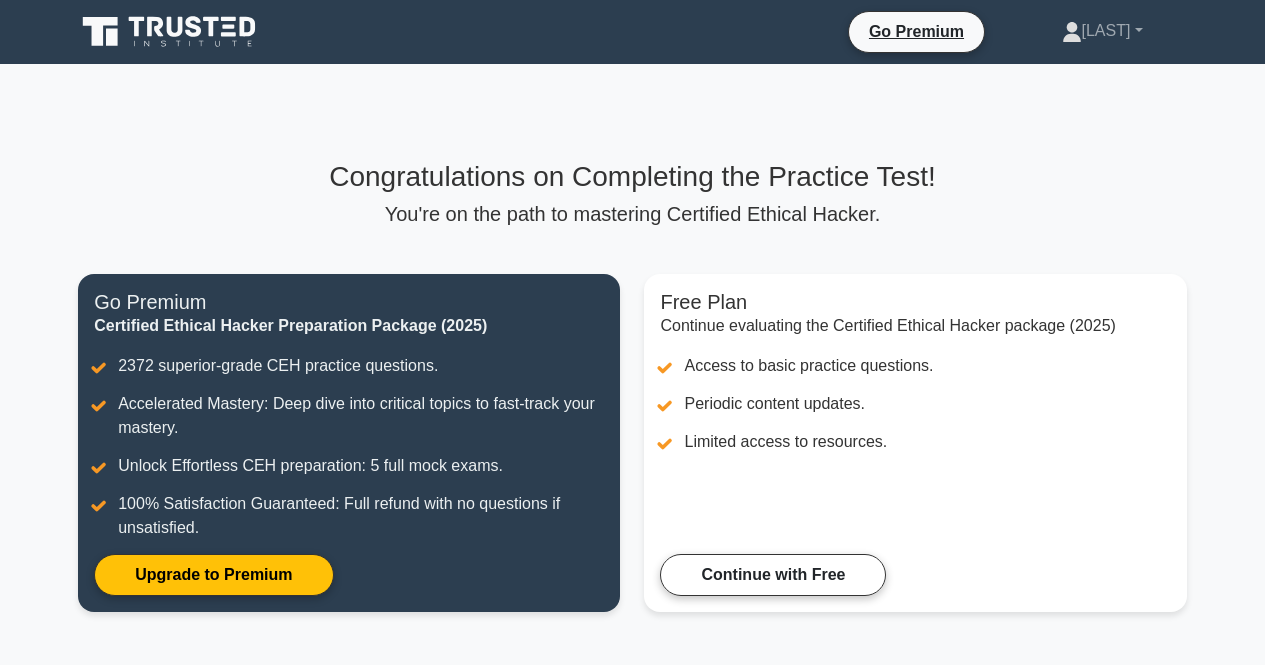scroll, scrollTop: 0, scrollLeft: 0, axis: both 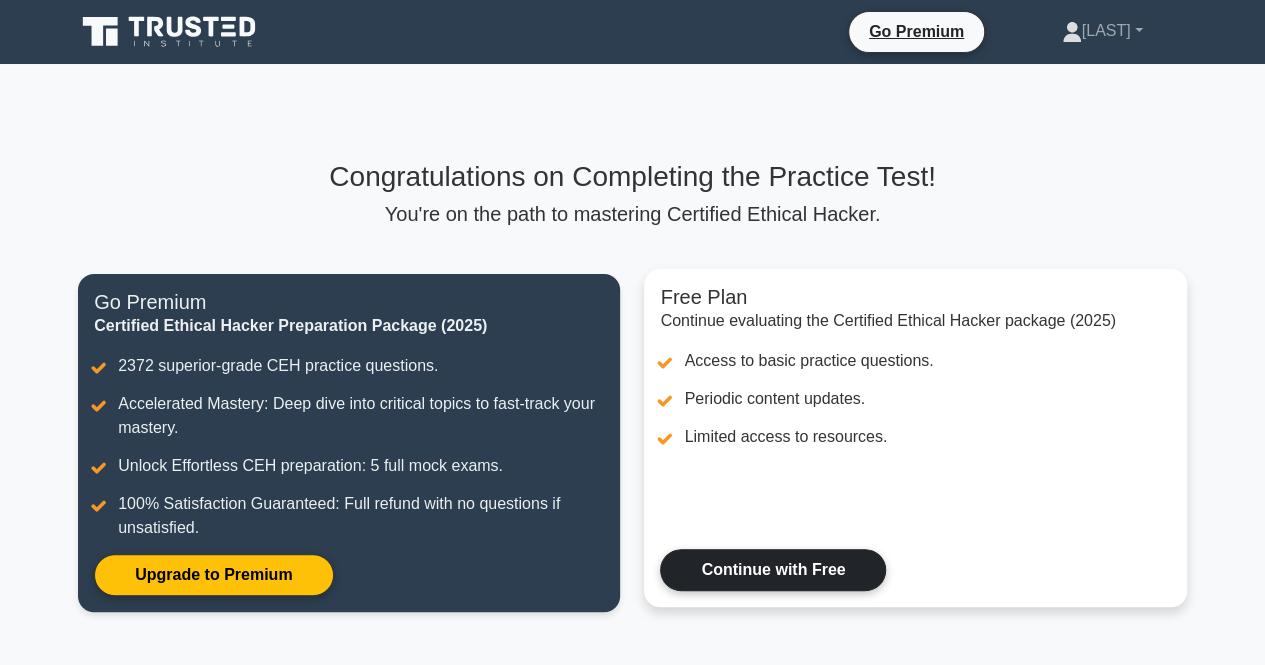click on "Continue with Free" at bounding box center [773, 570] 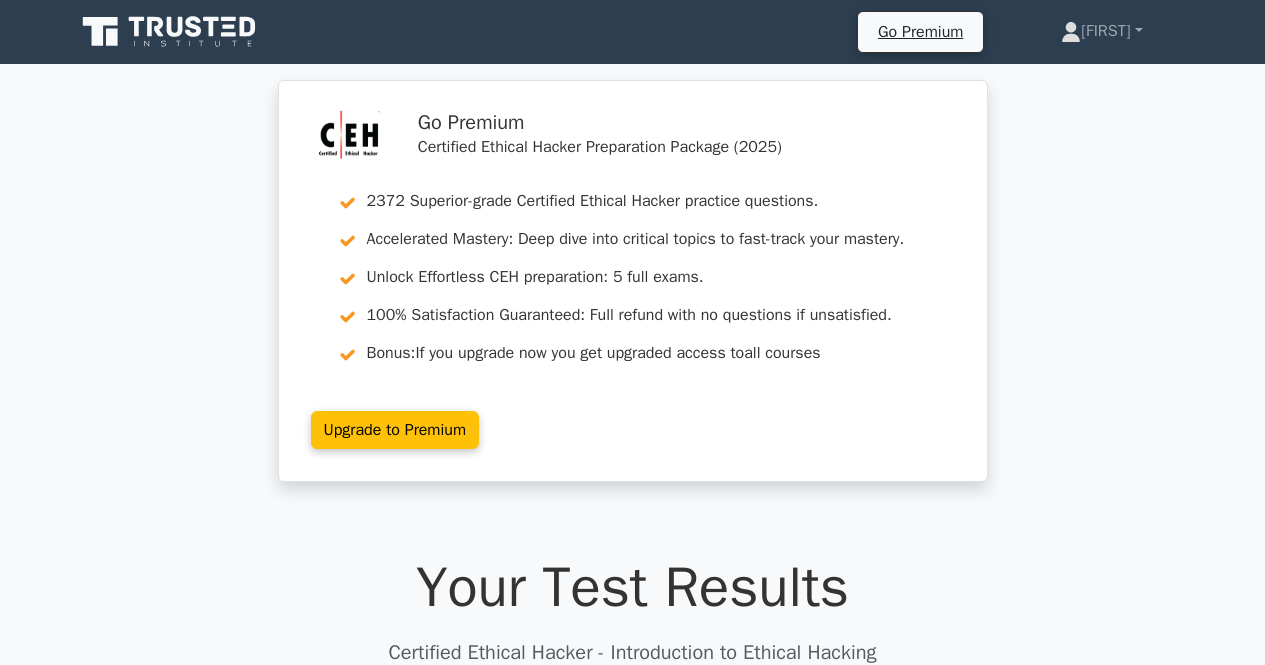 scroll, scrollTop: 0, scrollLeft: 0, axis: both 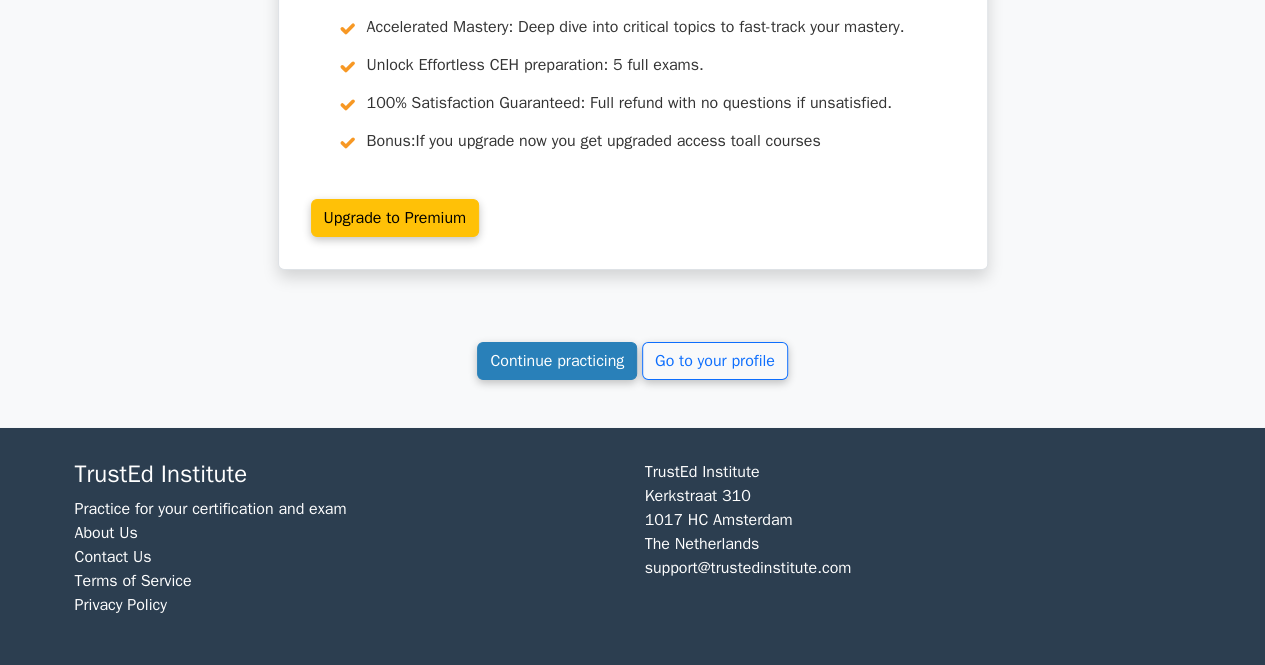 click on "Continue practicing" at bounding box center (557, 361) 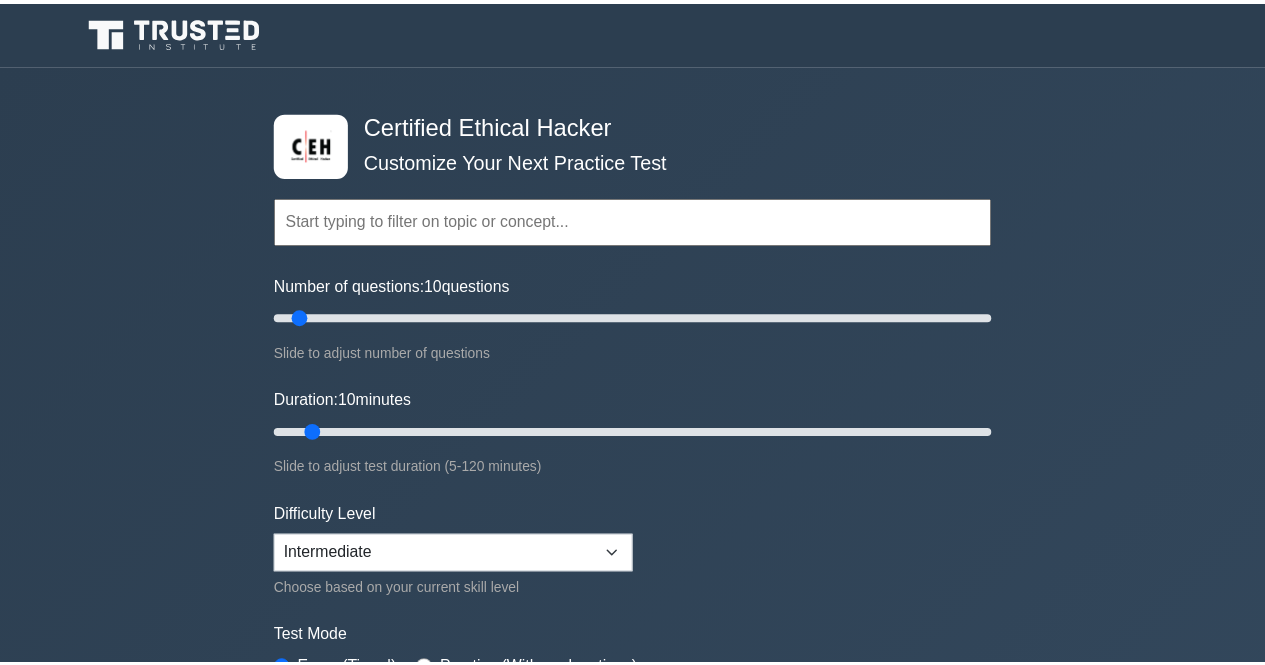 scroll, scrollTop: 0, scrollLeft: 0, axis: both 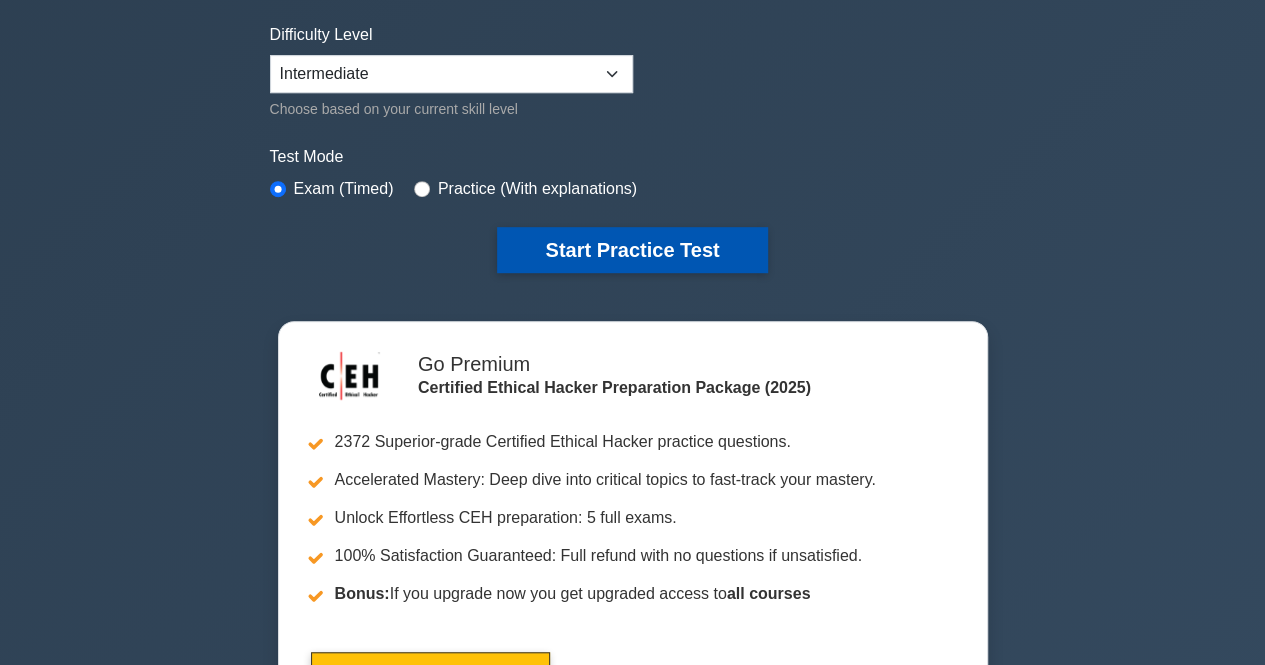 click on "Start Practice Test" at bounding box center [632, 250] 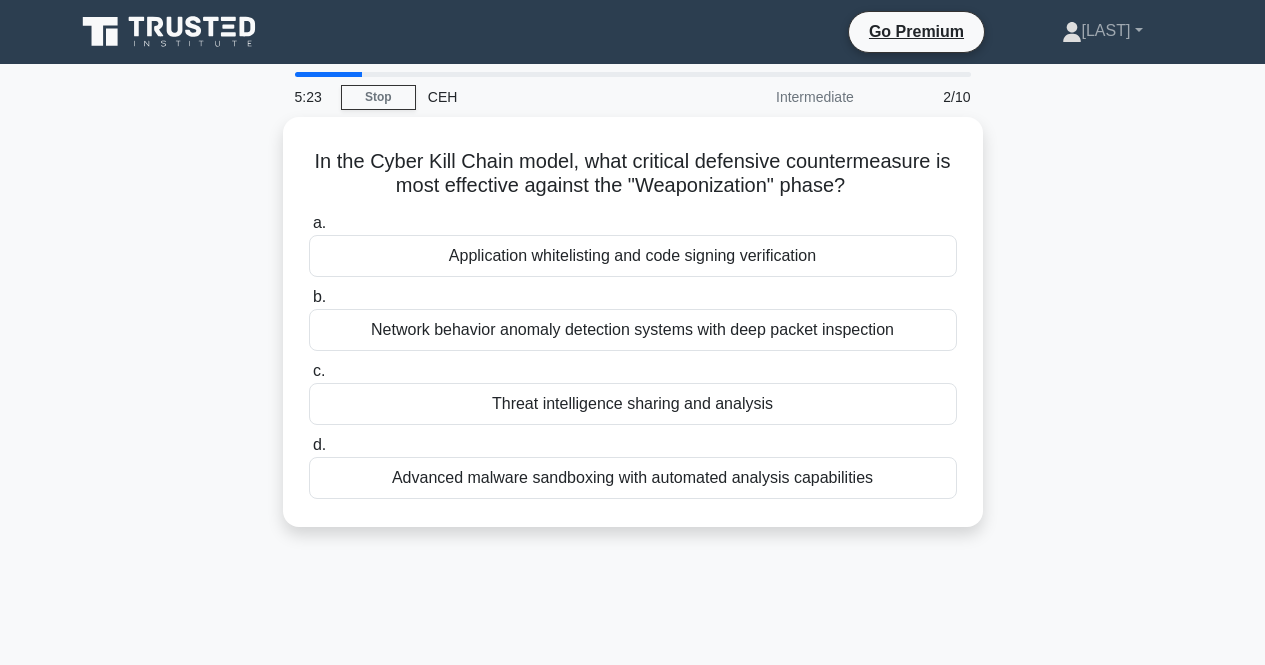 scroll, scrollTop: 0, scrollLeft: 0, axis: both 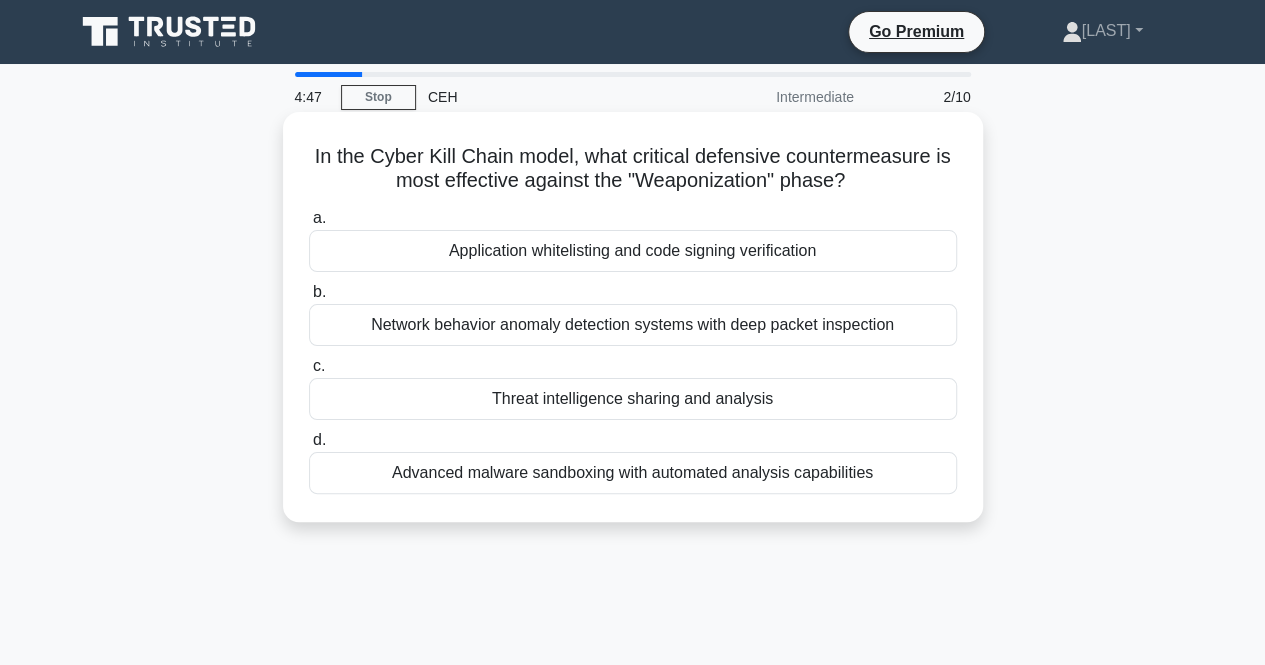 click on "Network behavior anomaly detection systems with deep packet inspection" at bounding box center (633, 325) 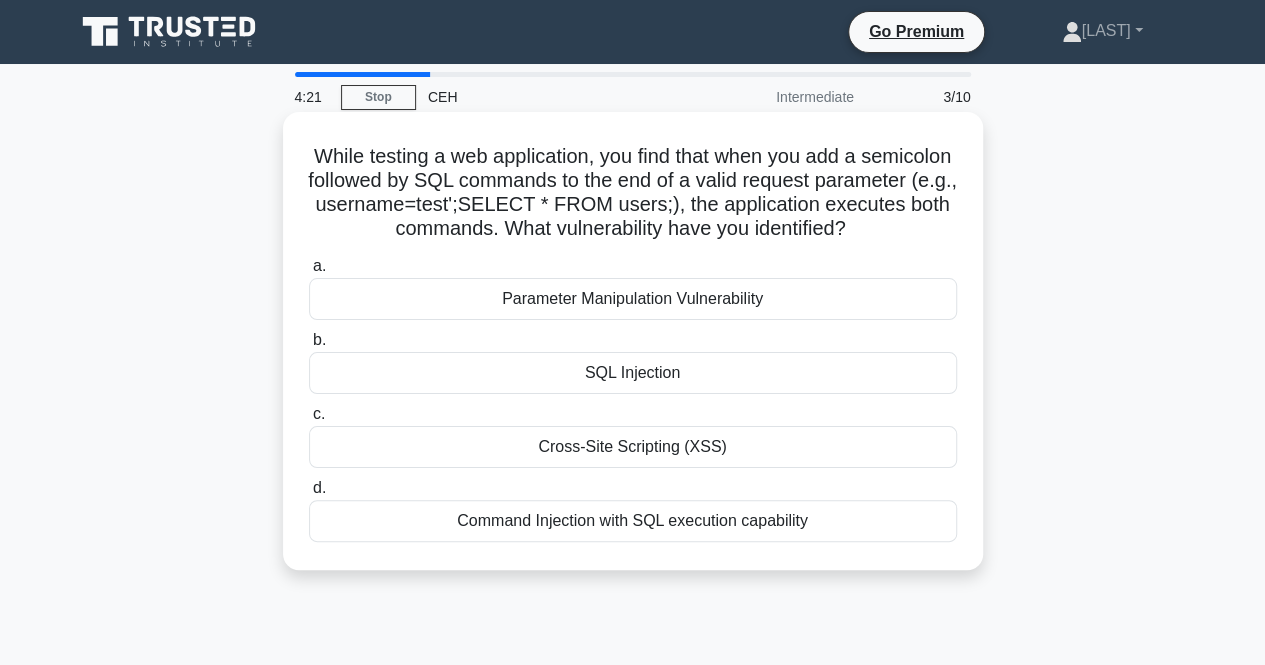 click on "SQL Injection" at bounding box center (633, 373) 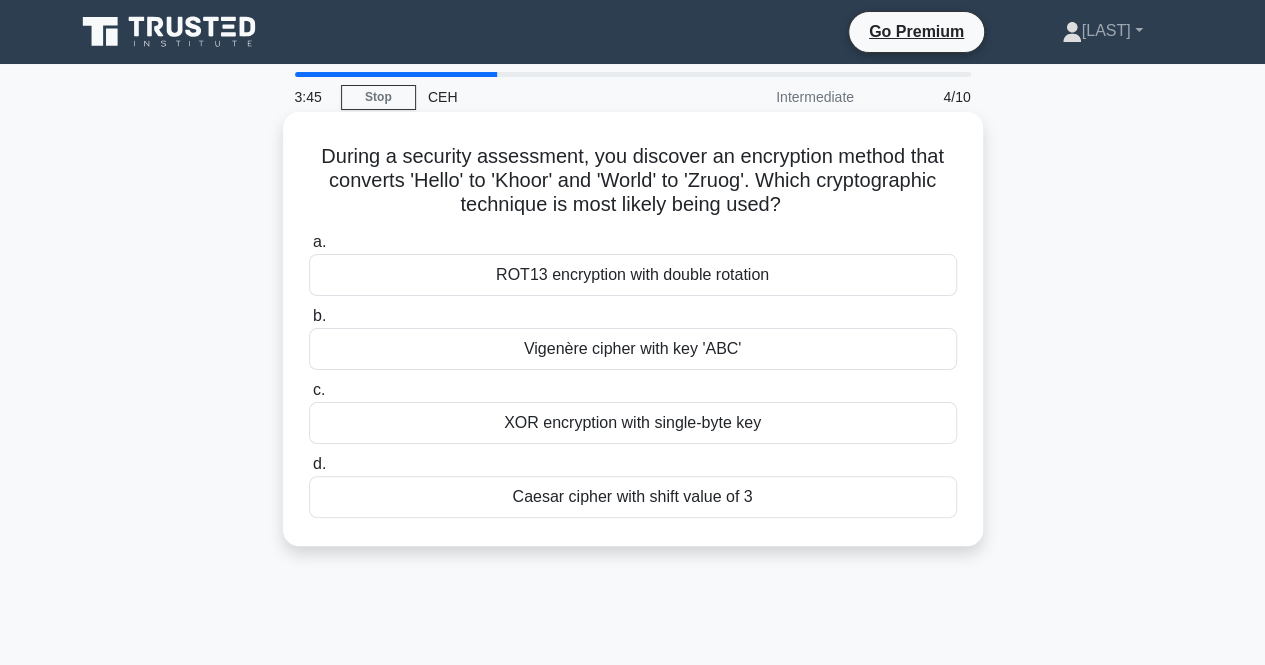 click on "Caesar cipher with shift value of 3" at bounding box center [633, 497] 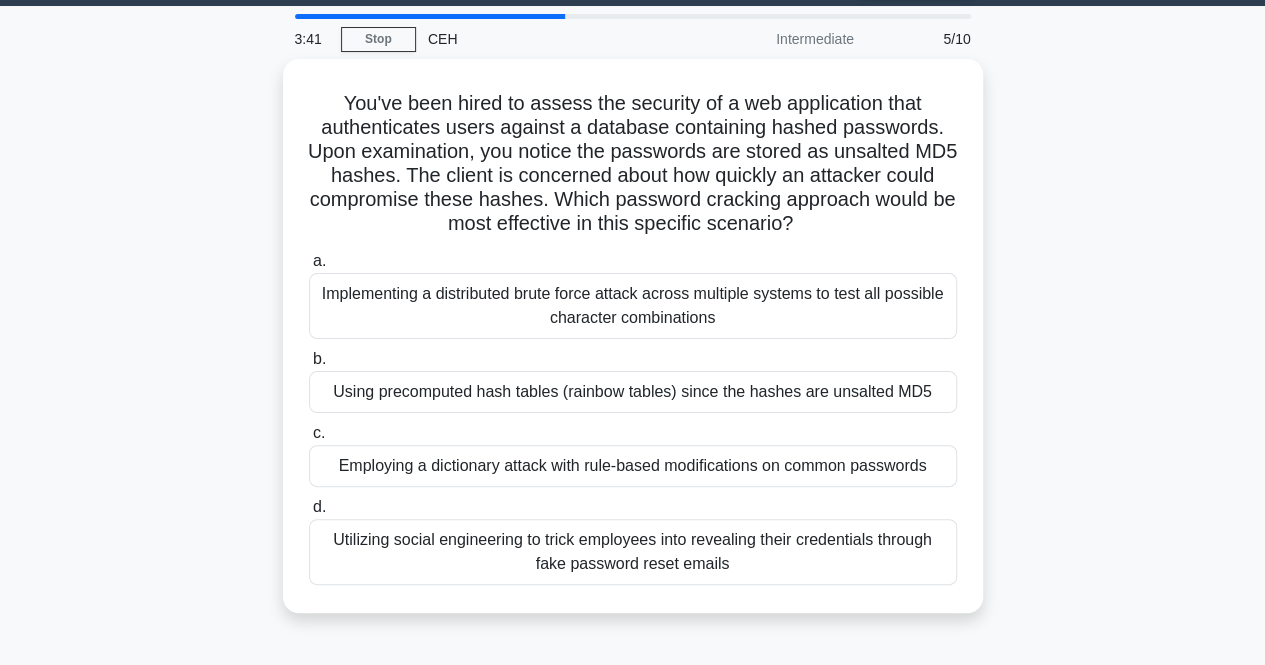 scroll, scrollTop: 56, scrollLeft: 0, axis: vertical 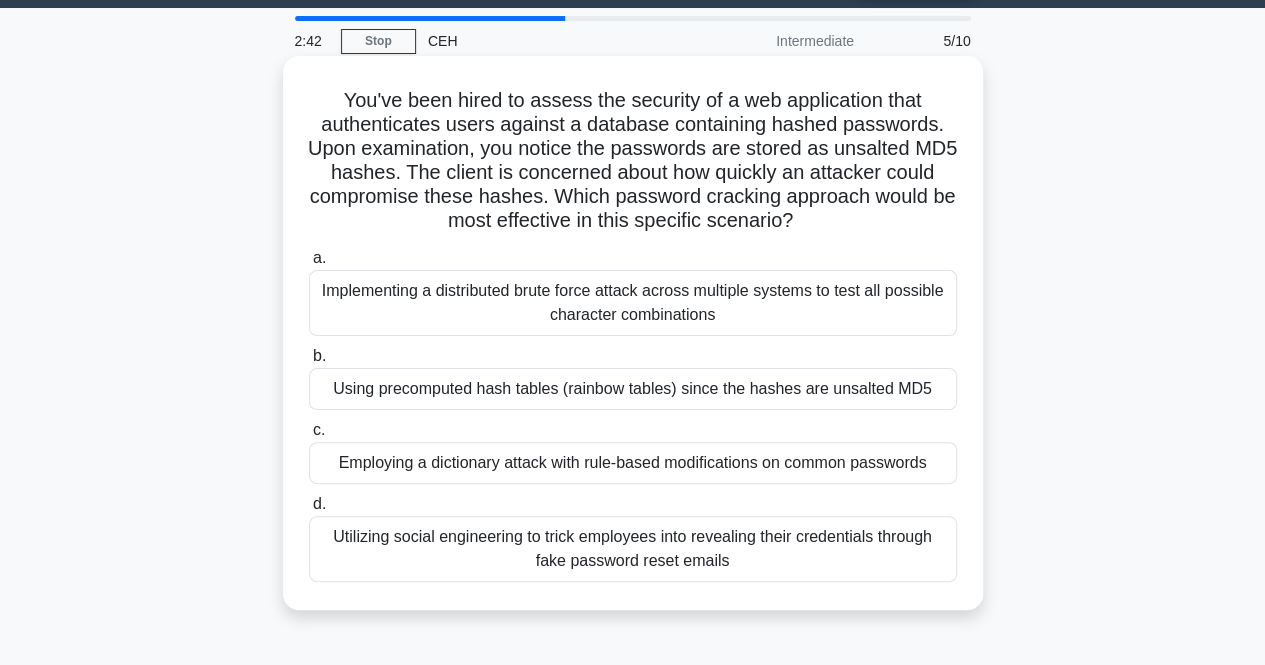 click on "Employing a dictionary attack with rule-based modifications on common passwords" at bounding box center (633, 463) 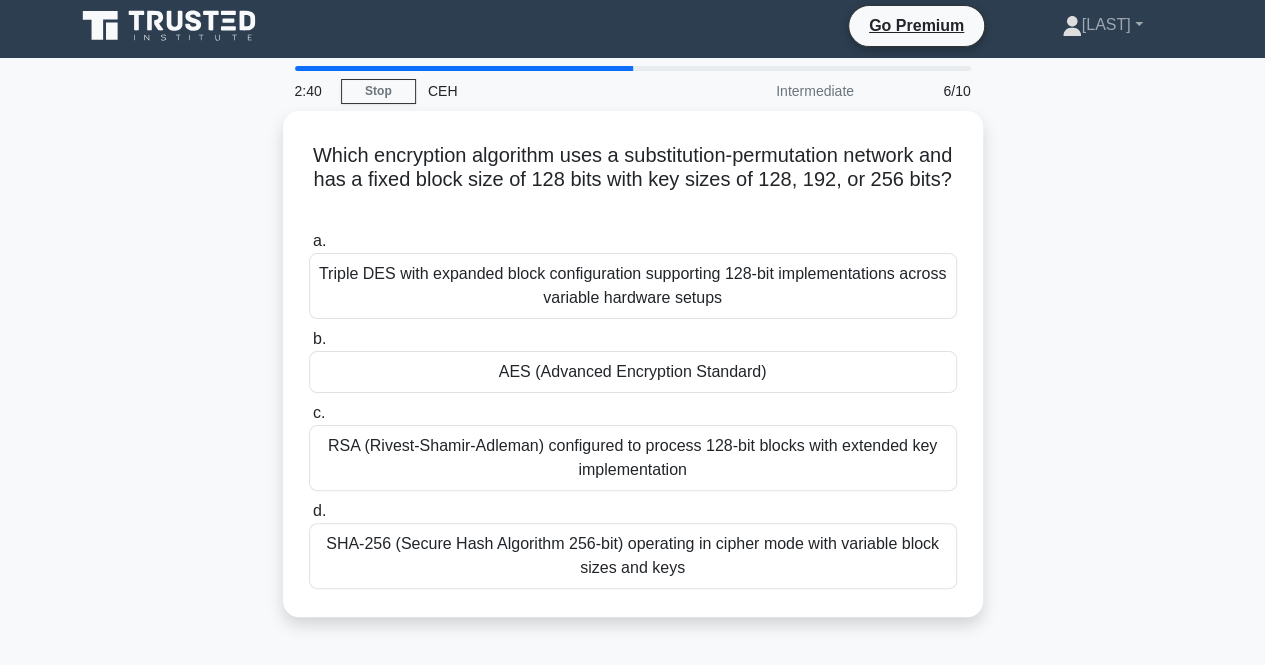 scroll, scrollTop: 0, scrollLeft: 0, axis: both 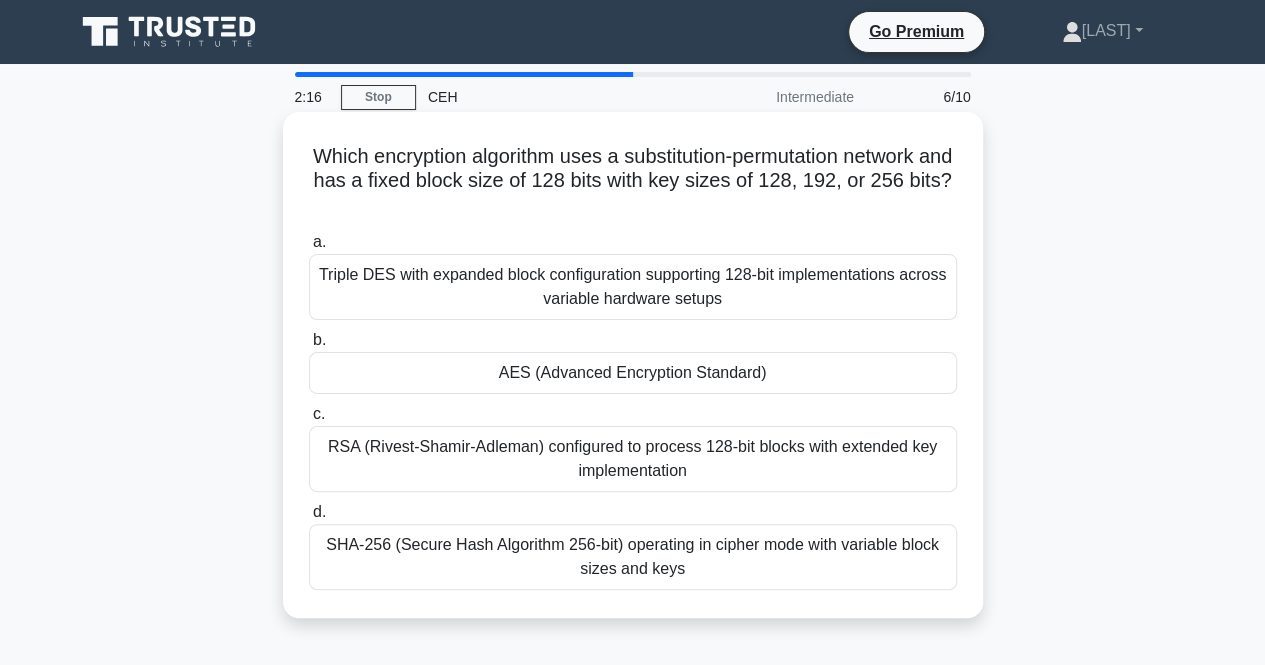 click on "AES (Advanced Encryption Standard)" at bounding box center [633, 373] 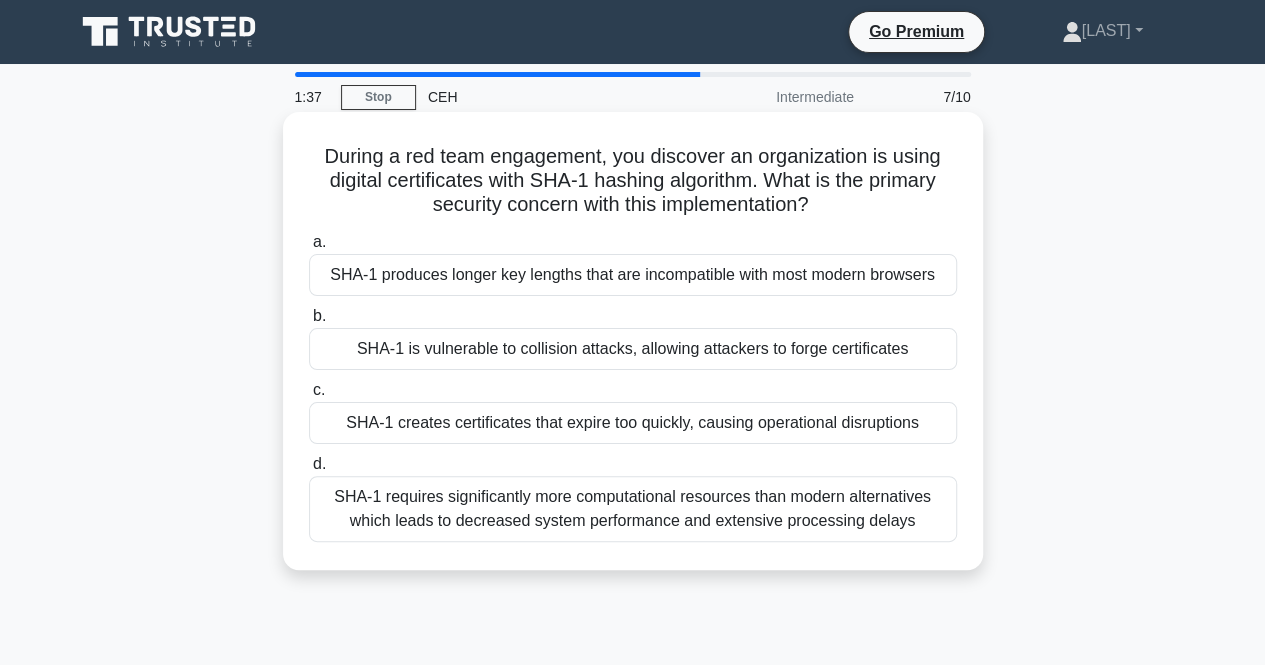 click on "SHA-1 is vulnerable to collision attacks, allowing attackers to forge certificates" at bounding box center [633, 349] 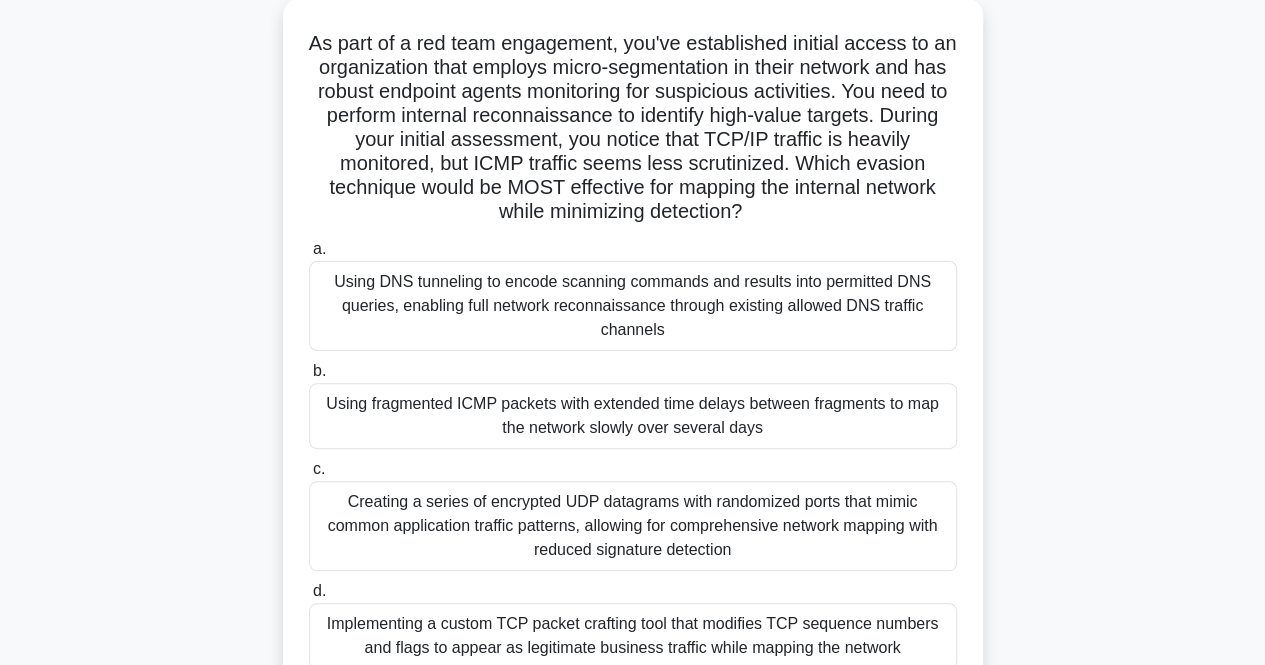 scroll, scrollTop: 119, scrollLeft: 0, axis: vertical 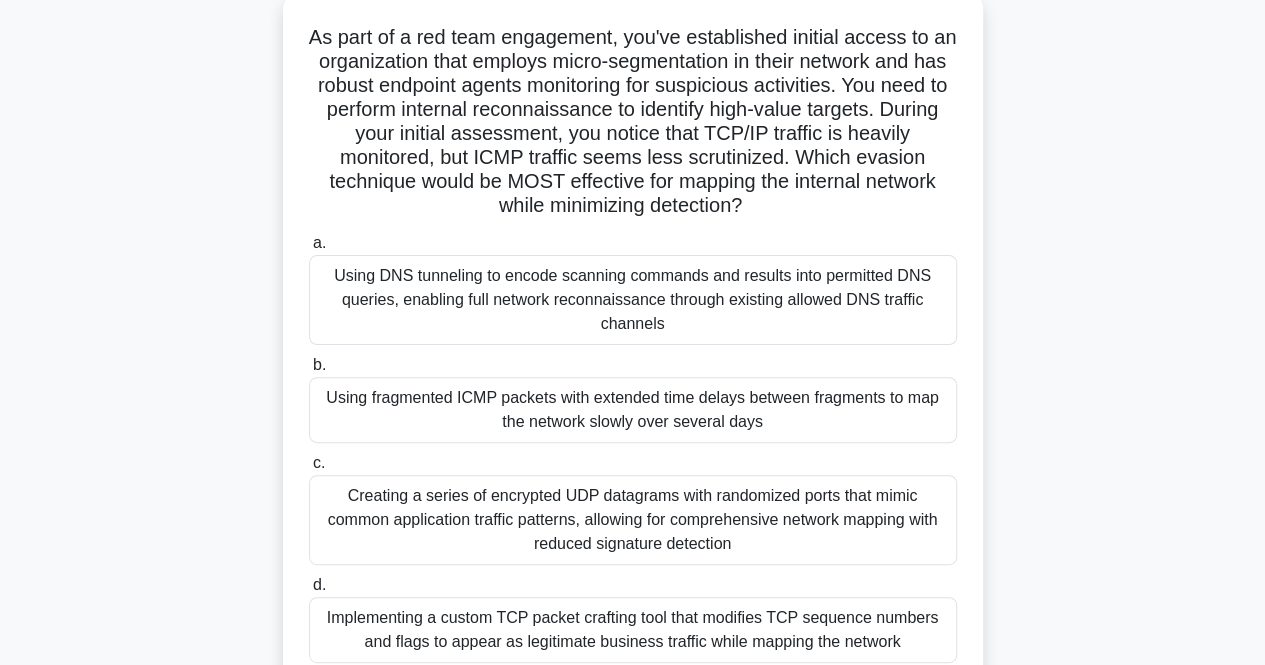click on "Using fragmented ICMP packets with extended time delays between fragments to map the network slowly over several days" at bounding box center [633, 410] 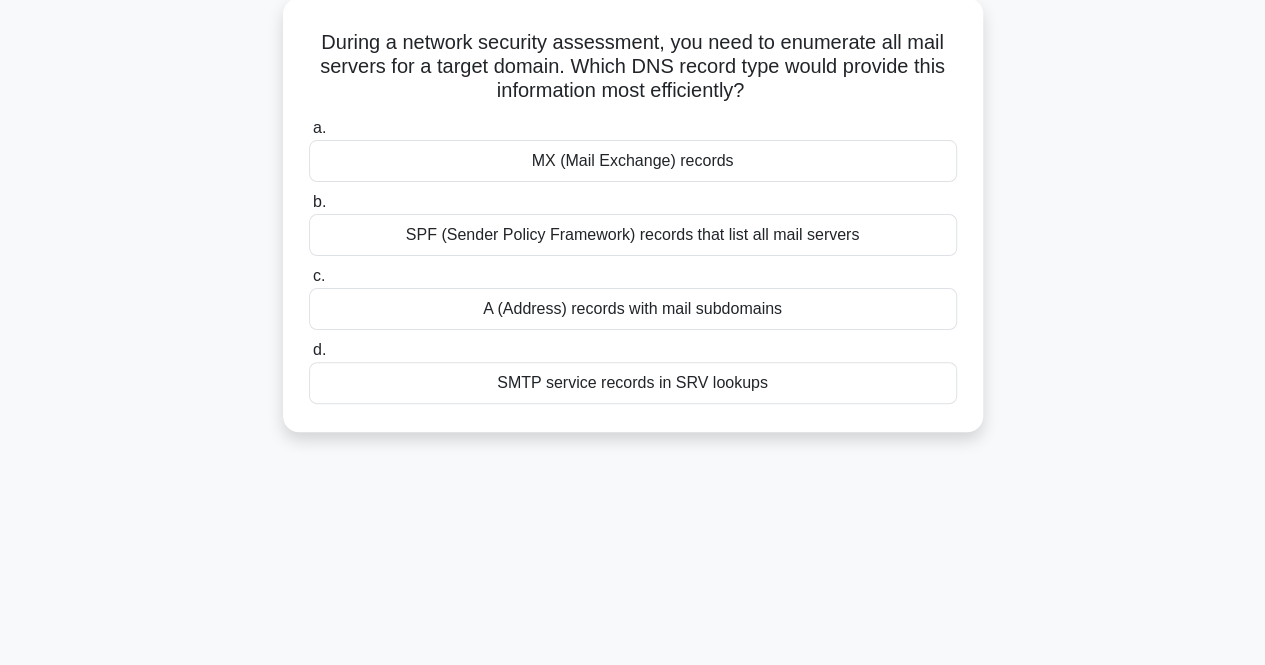 scroll, scrollTop: 0, scrollLeft: 0, axis: both 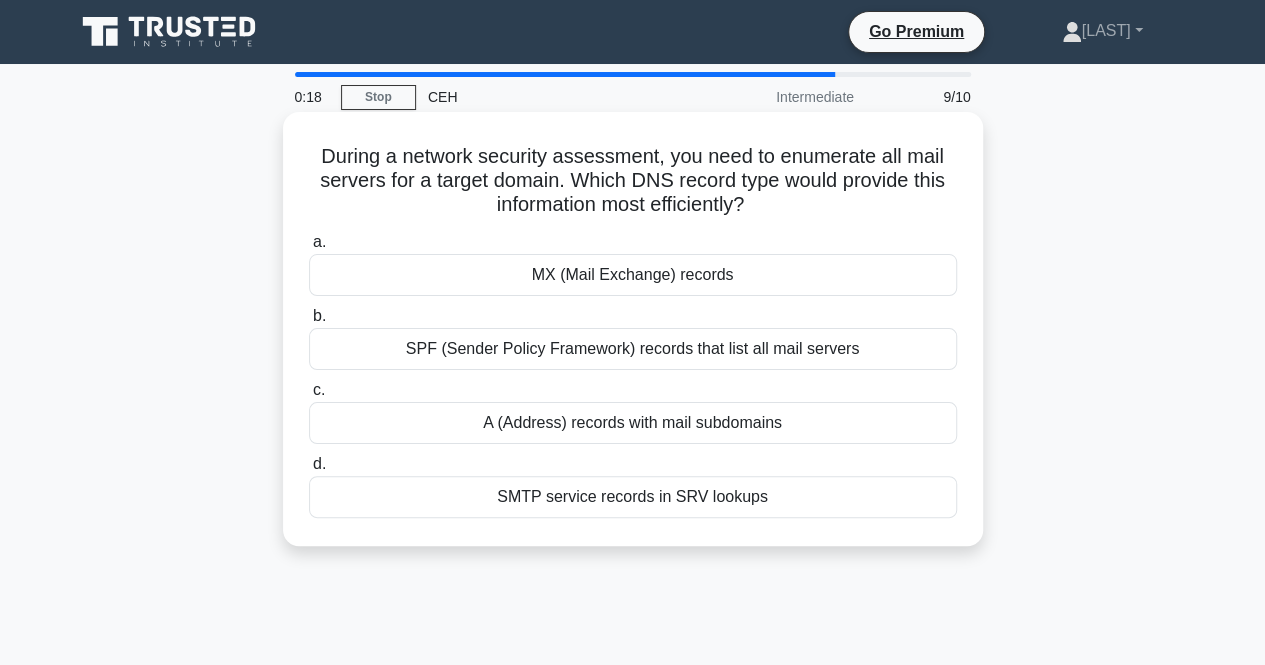 click on "MX (Mail Exchange) records" at bounding box center [633, 275] 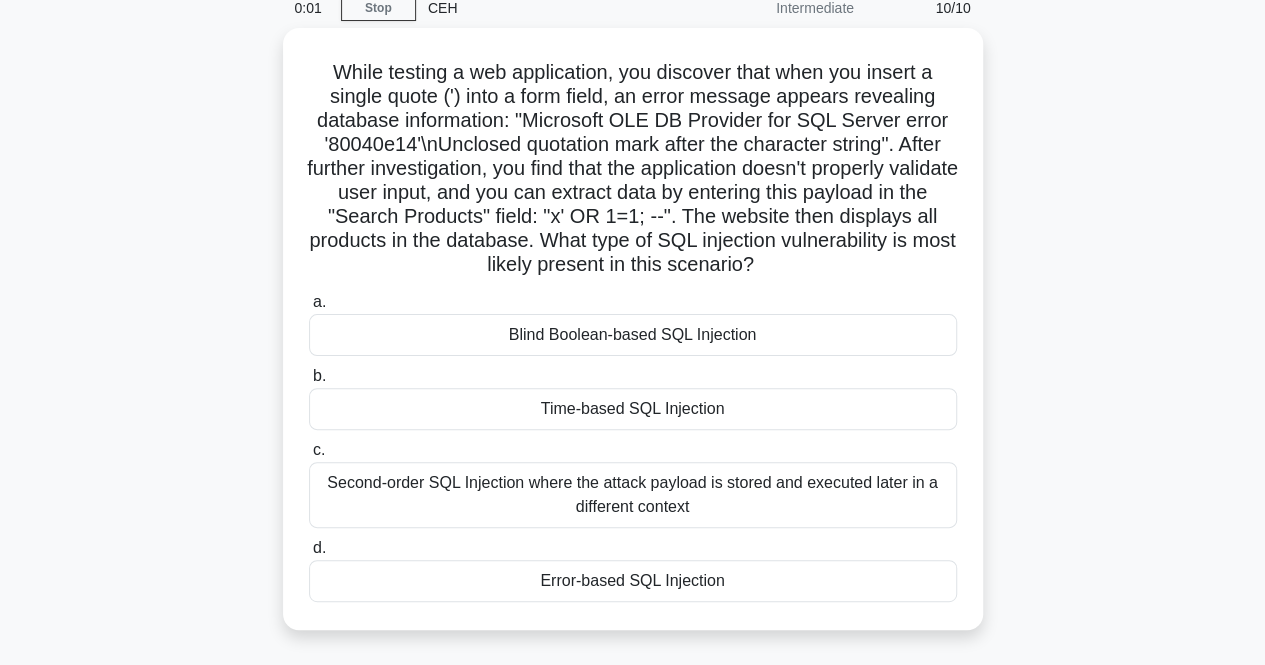 scroll, scrollTop: 92, scrollLeft: 0, axis: vertical 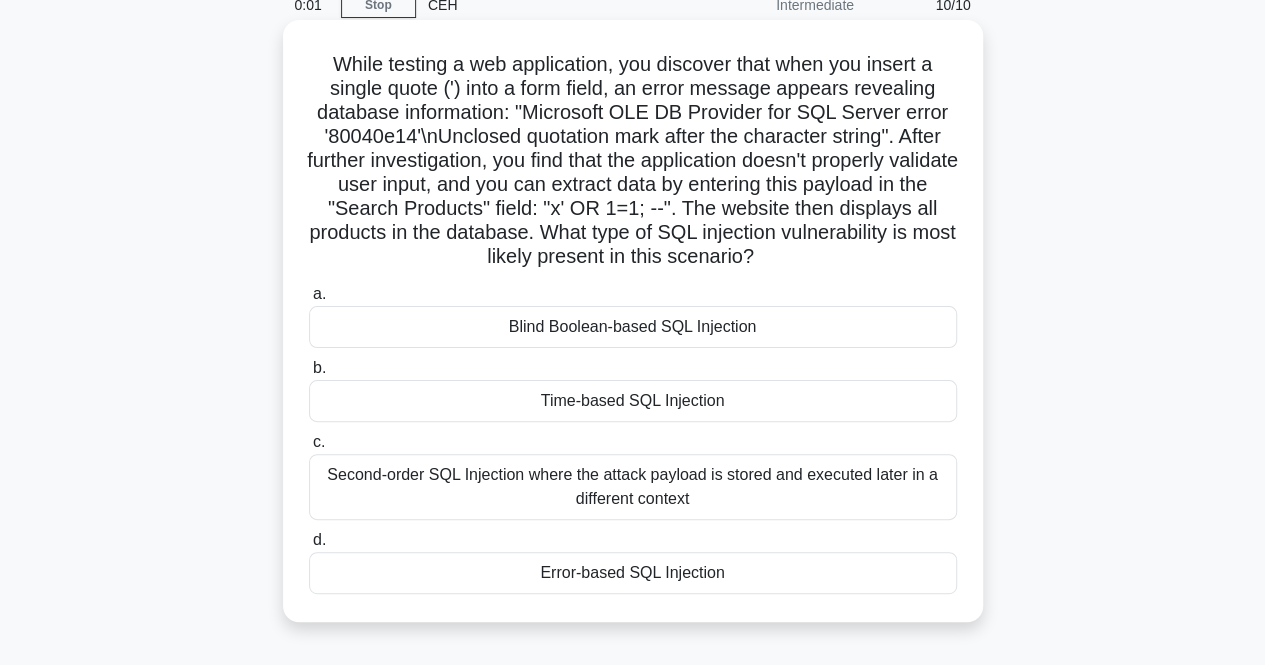 click on "Error-based SQL Injection" at bounding box center (633, 573) 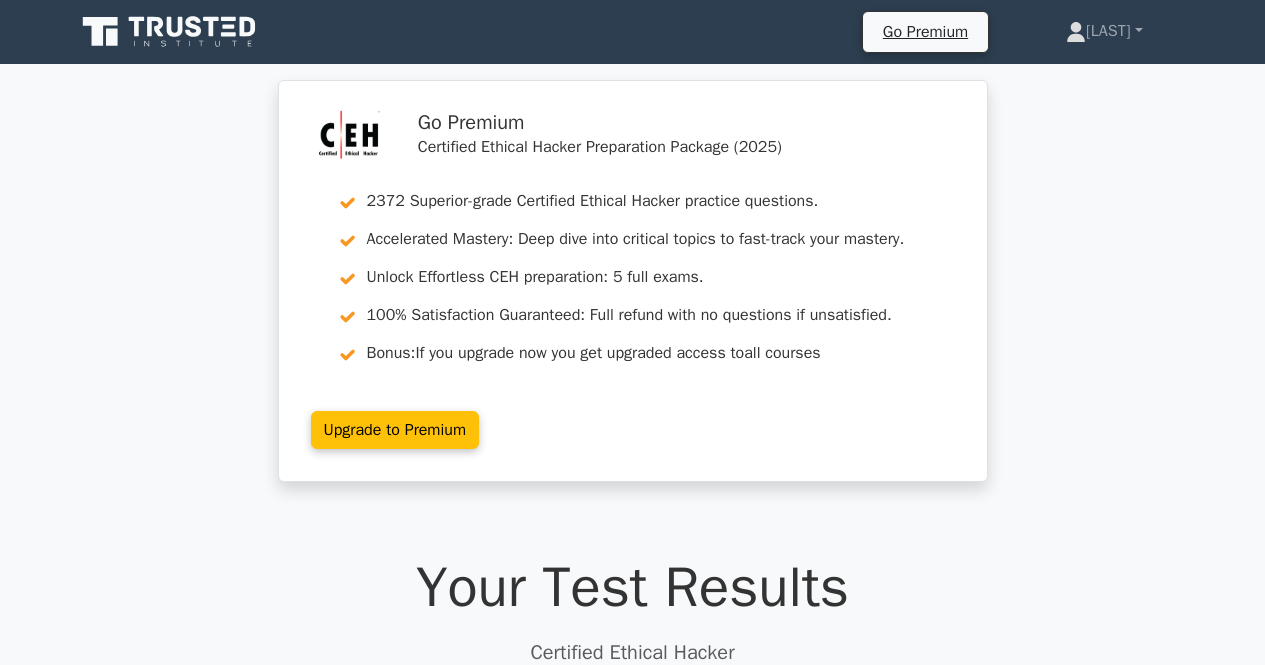 scroll, scrollTop: 0, scrollLeft: 0, axis: both 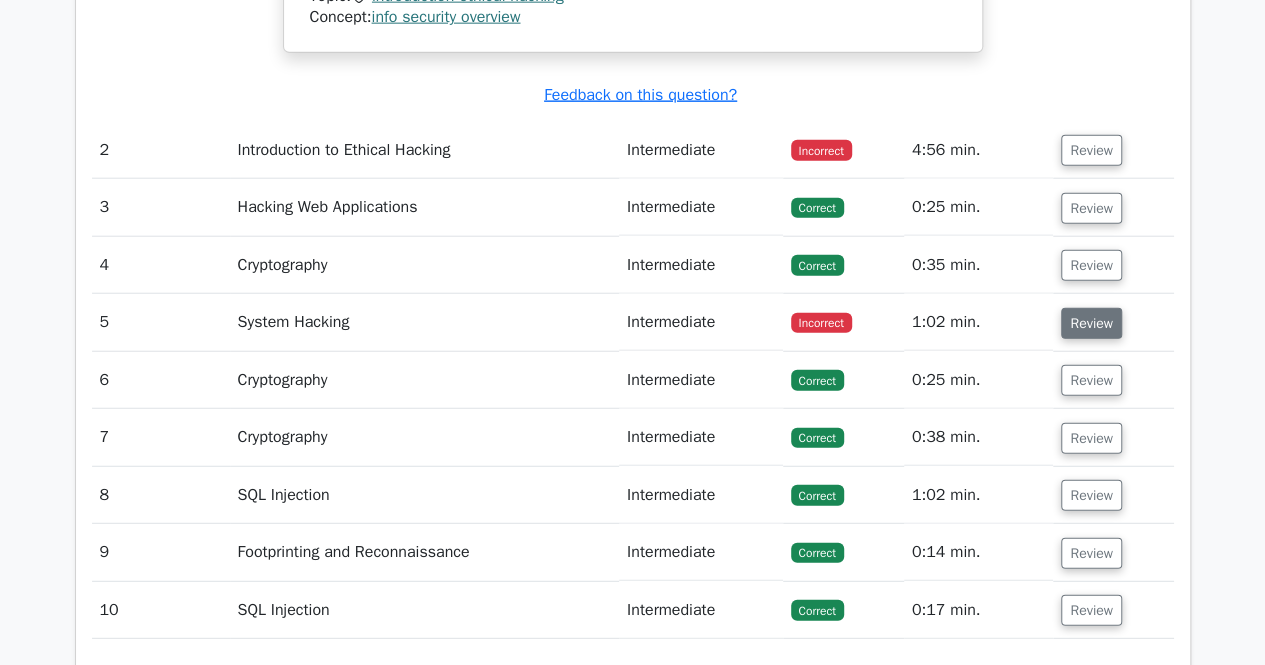 click on "Review" at bounding box center [1091, 323] 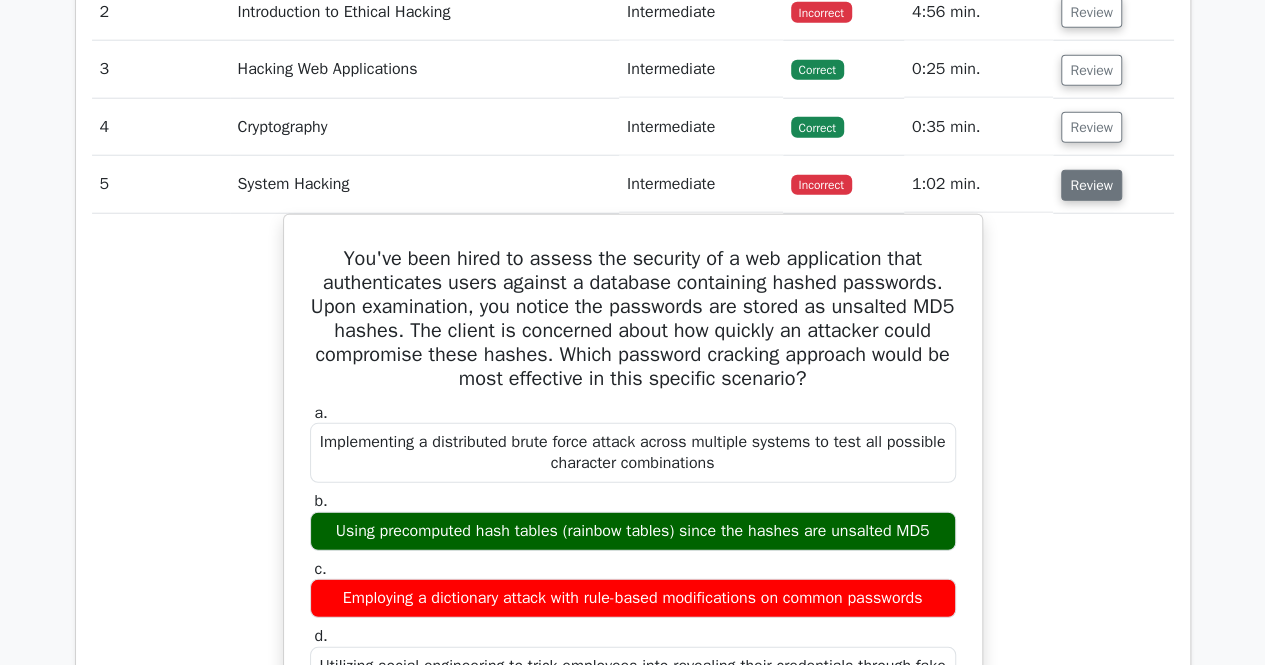 scroll, scrollTop: 2561, scrollLeft: 0, axis: vertical 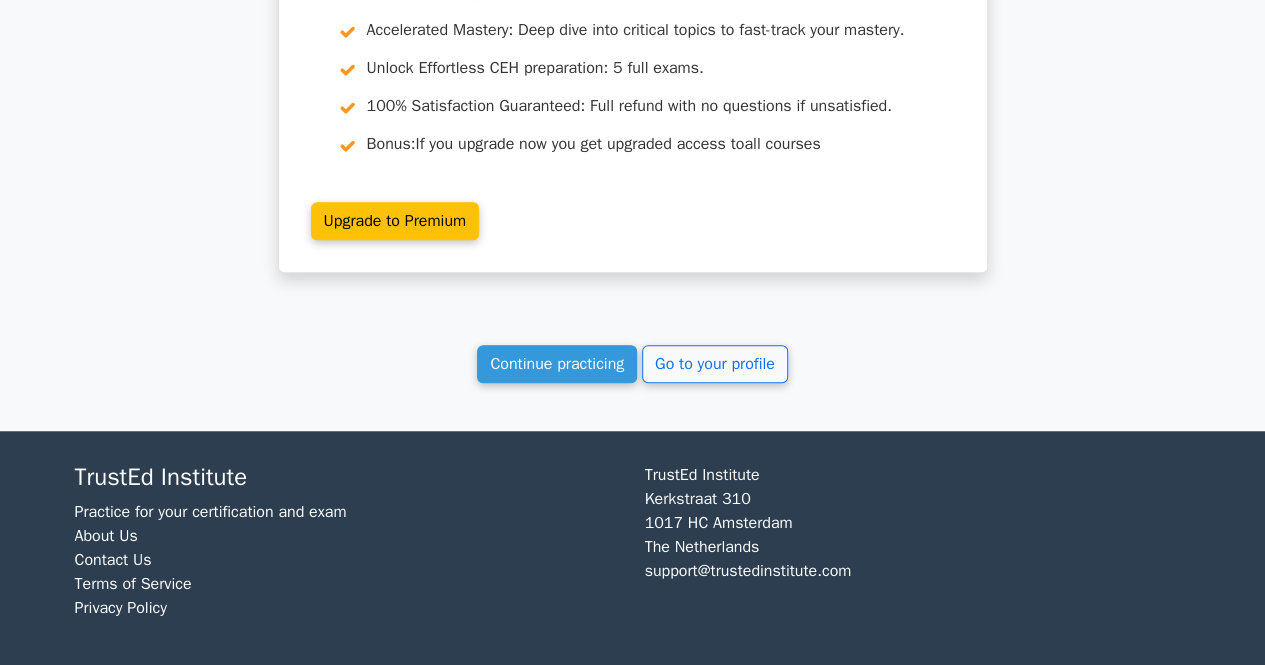 click on "Your Test Results
Certified Ethical Hacker
80%
Your Score
Keep practicing!
Performance by Topic
Introduction to Ethical Hacking
100%
Hacking Web Applications
100% Cryptography 100%" at bounding box center [633, -1730] 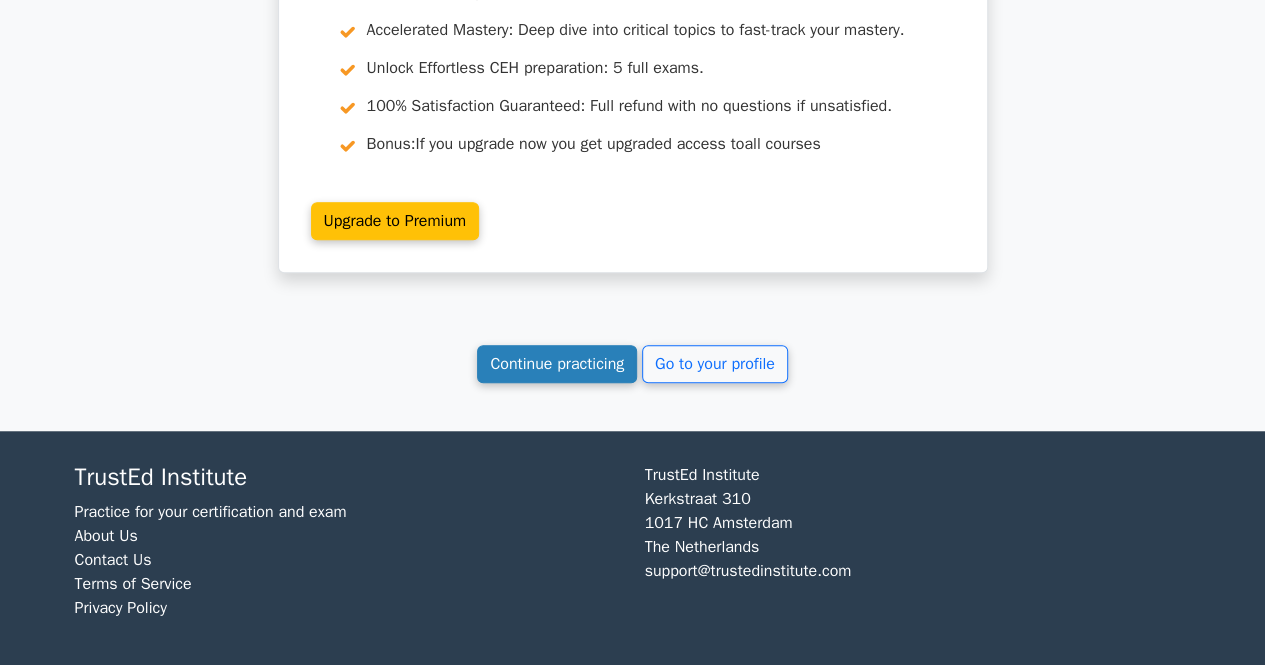 click on "Continue practicing" at bounding box center (557, 364) 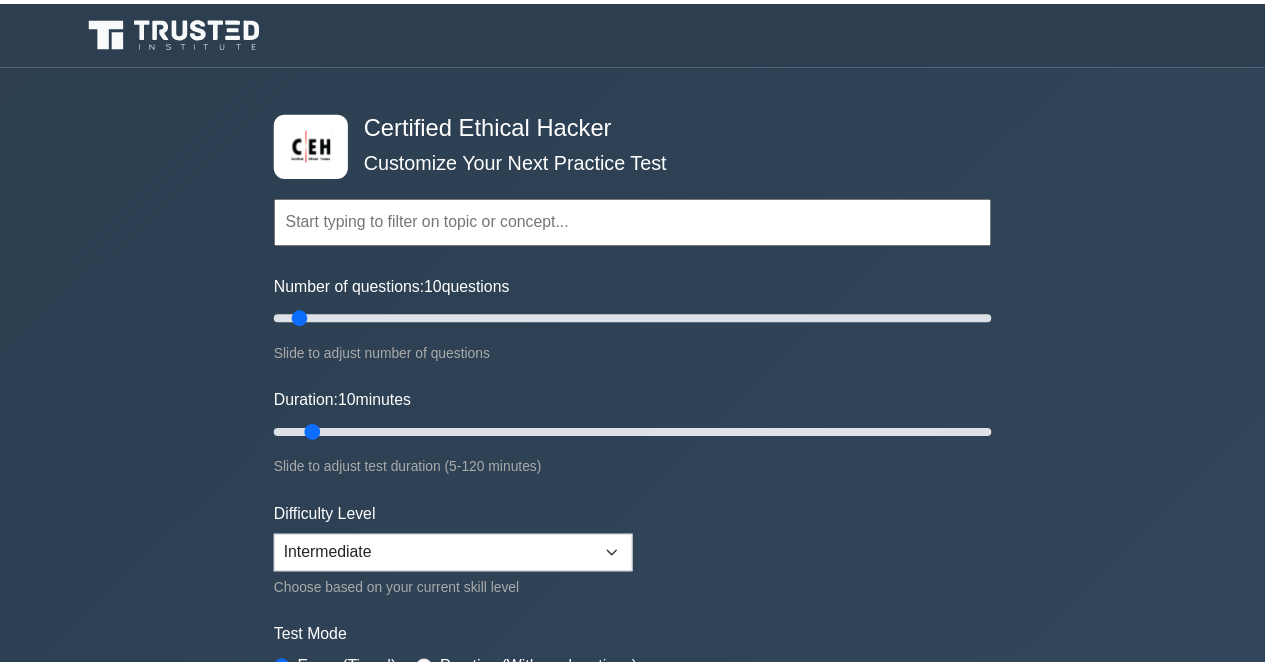 scroll, scrollTop: 0, scrollLeft: 0, axis: both 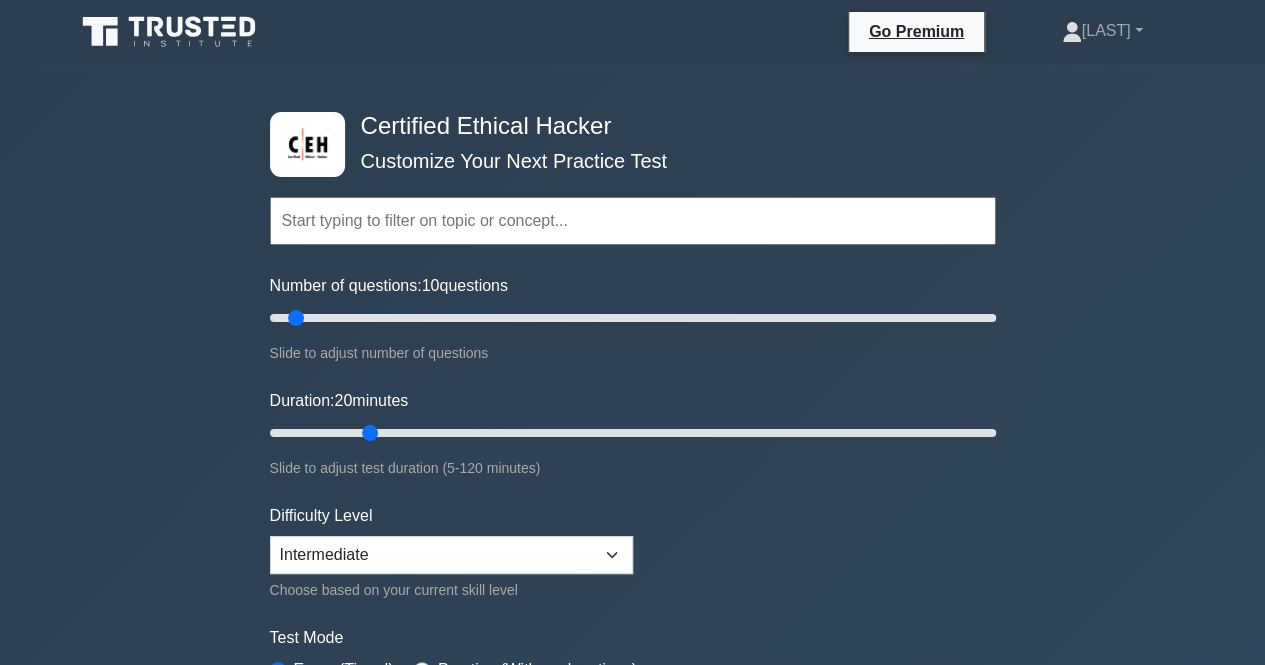 type on "20" 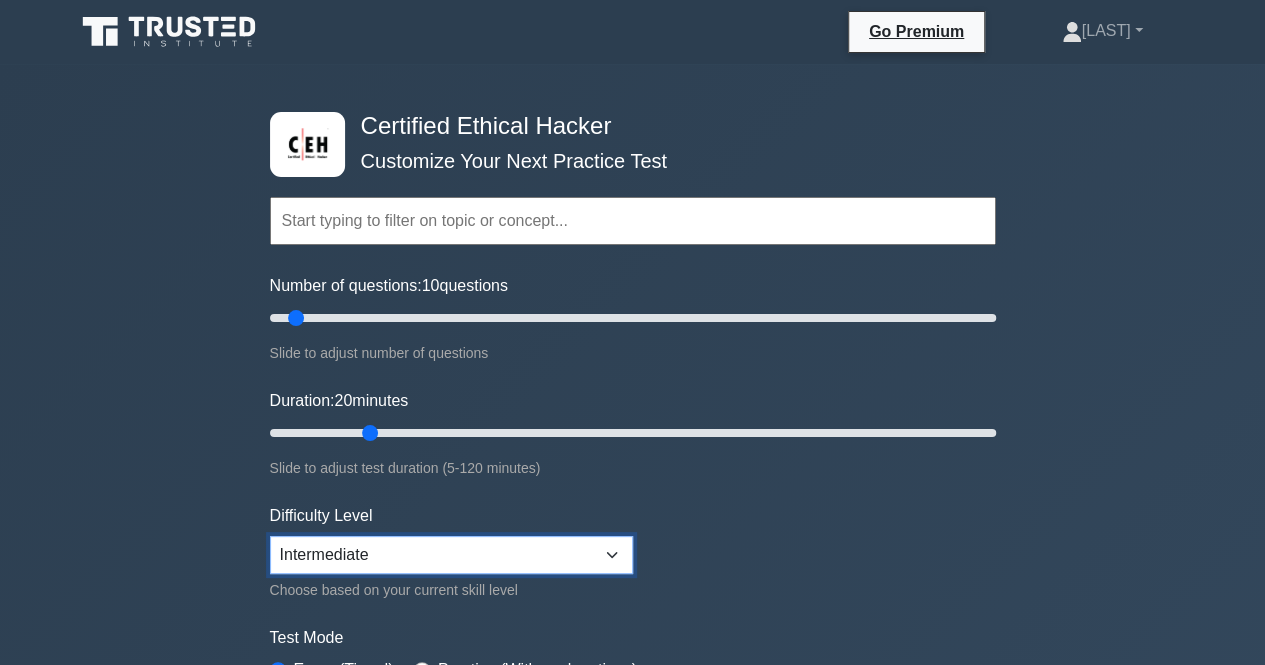 click on "Beginner
Intermediate
Expert" at bounding box center (451, 555) 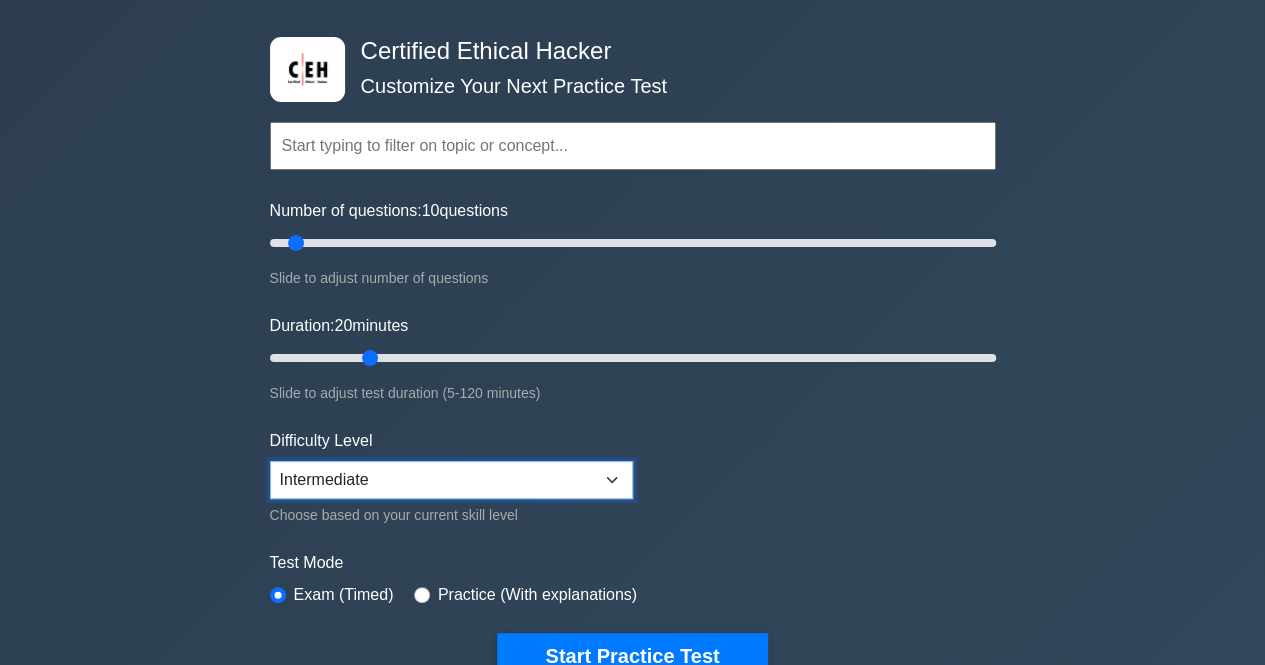 scroll, scrollTop: 74, scrollLeft: 0, axis: vertical 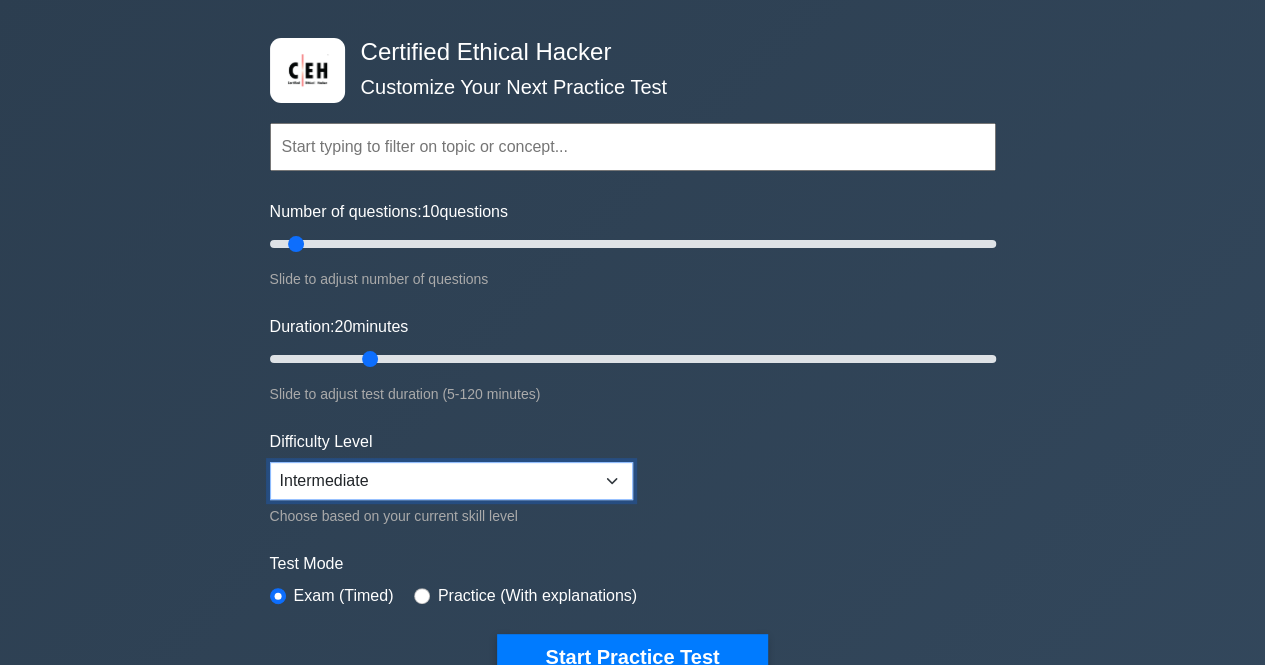 click on "Beginner
Intermediate
Expert" at bounding box center [451, 481] 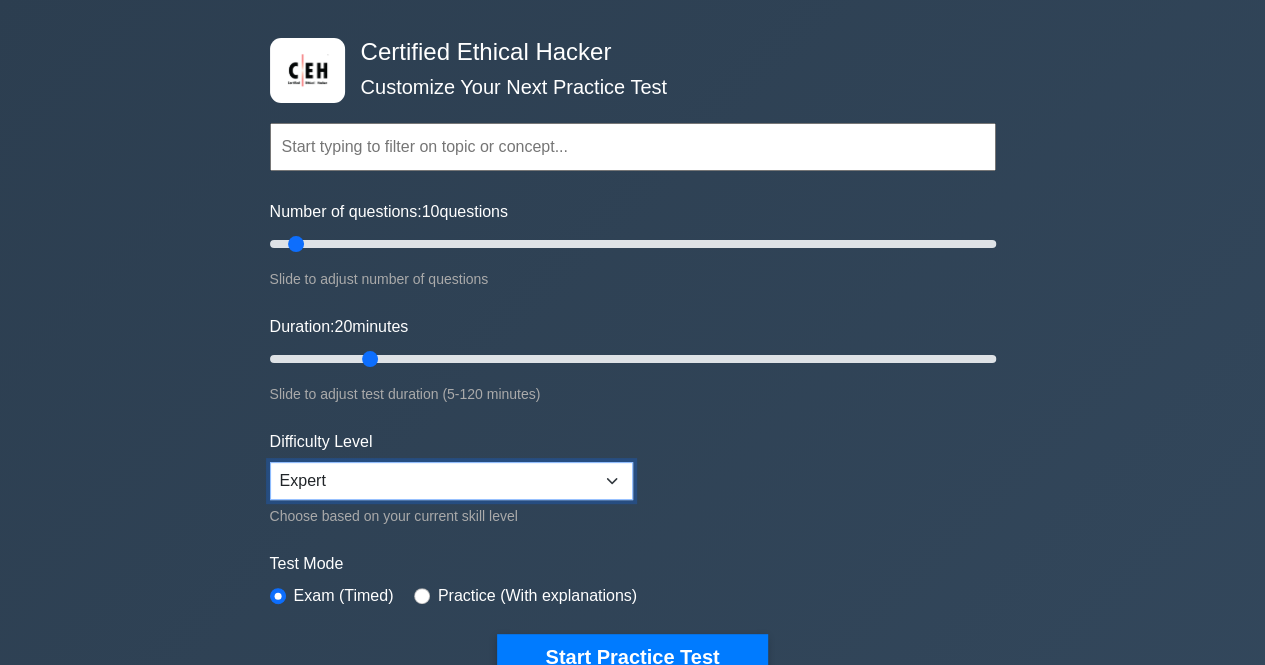click on "Beginner
Intermediate
Expert" at bounding box center (451, 481) 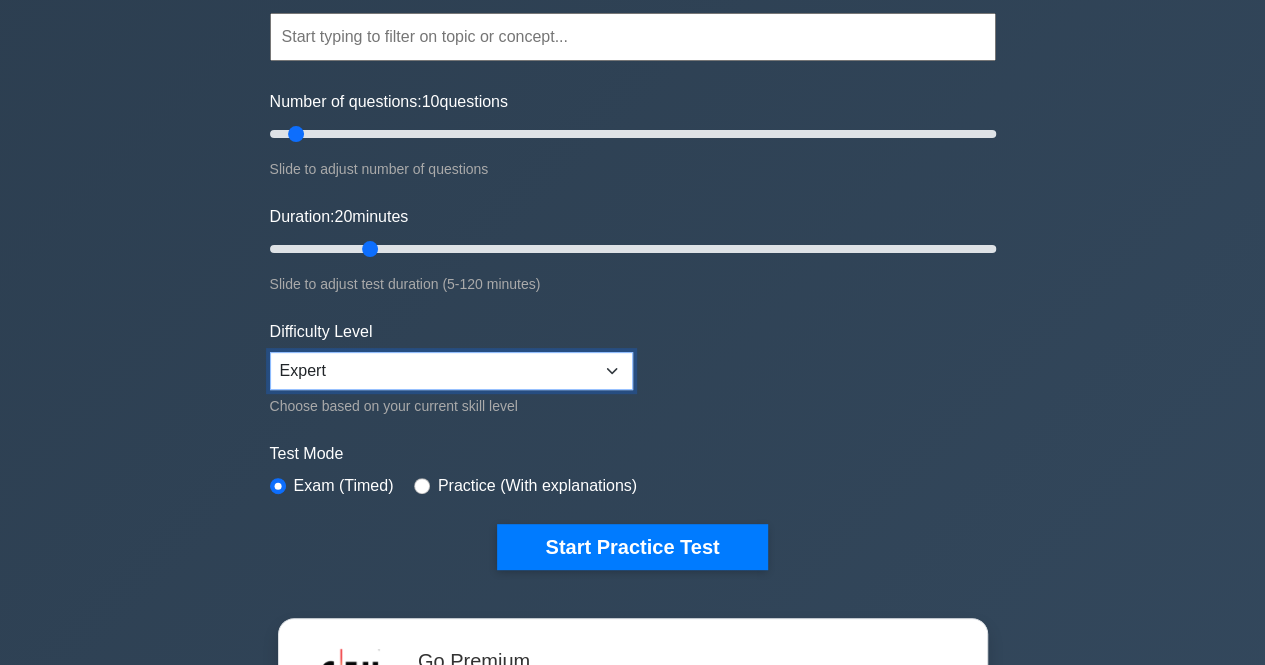scroll, scrollTop: 196, scrollLeft: 0, axis: vertical 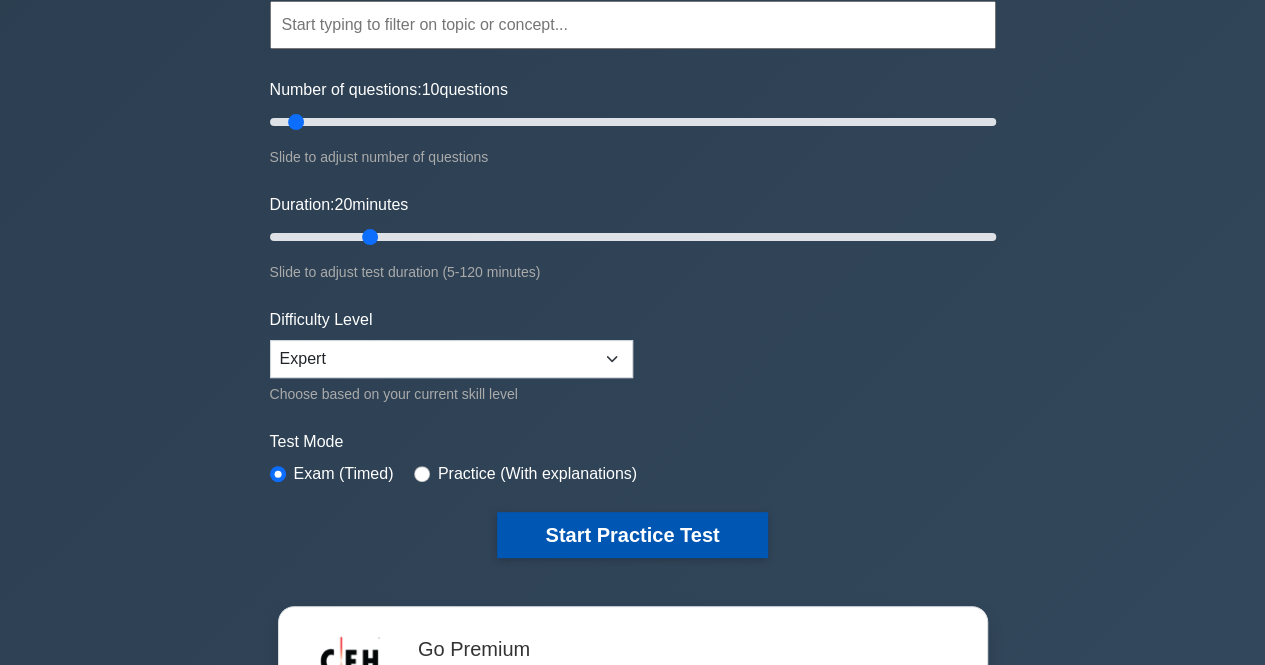 click on "Start Practice Test" at bounding box center (632, 535) 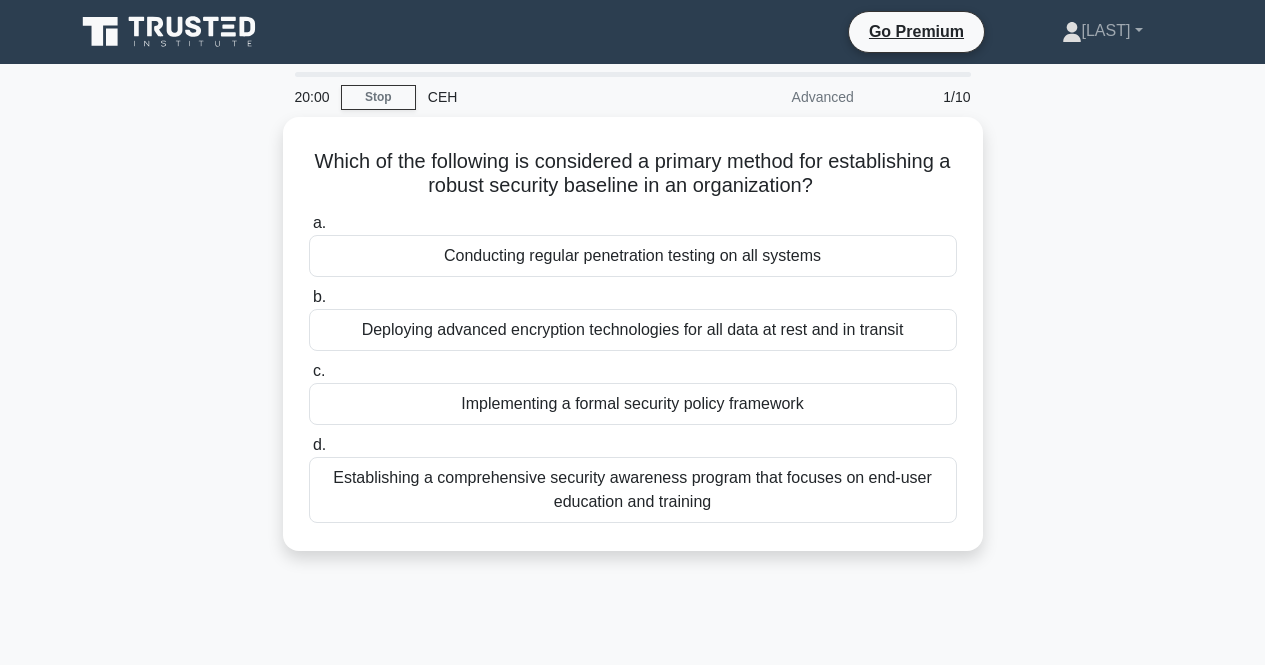 scroll, scrollTop: 0, scrollLeft: 0, axis: both 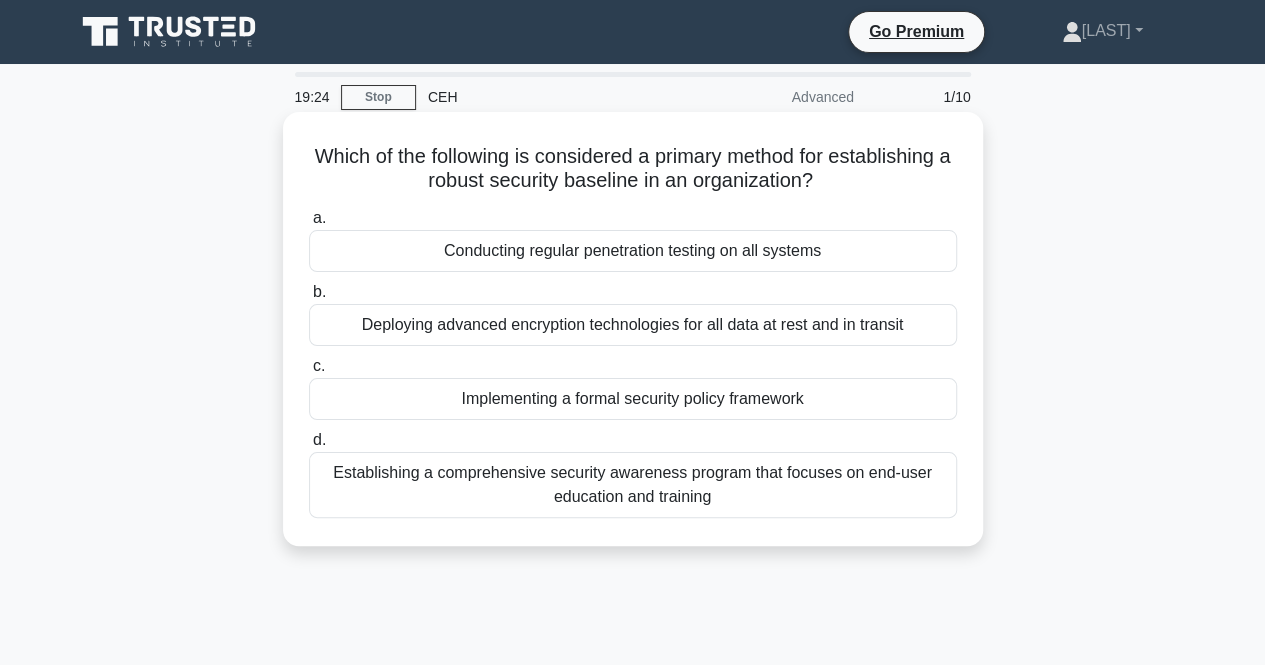click on "Implementing a formal security policy framework" at bounding box center (633, 399) 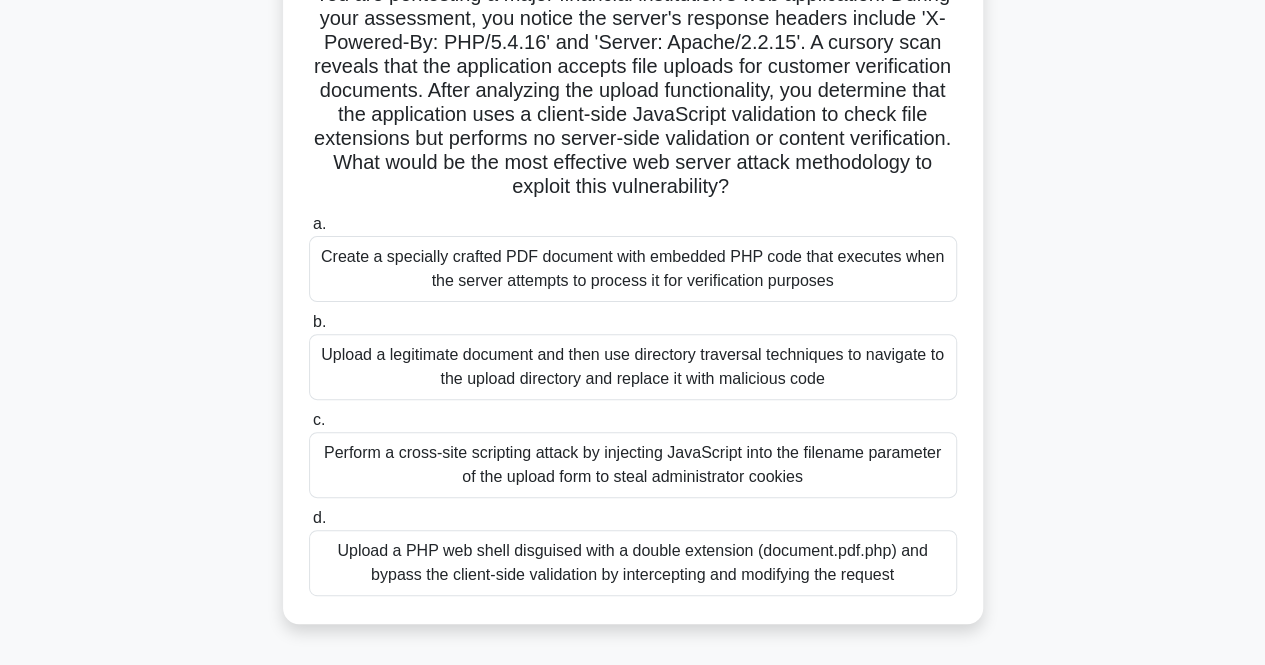 scroll, scrollTop: 168, scrollLeft: 0, axis: vertical 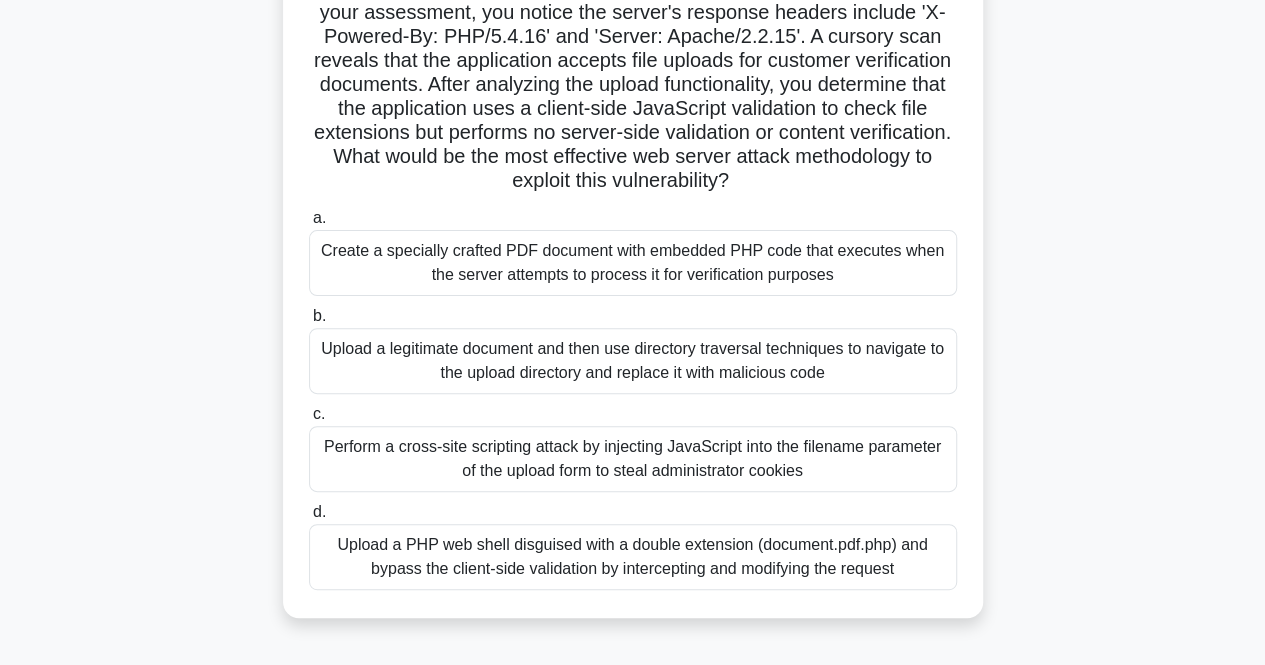 click on "Perform a cross-site scripting attack by injecting JavaScript into the filename parameter of the upload form to steal administrator cookies" at bounding box center [633, 459] 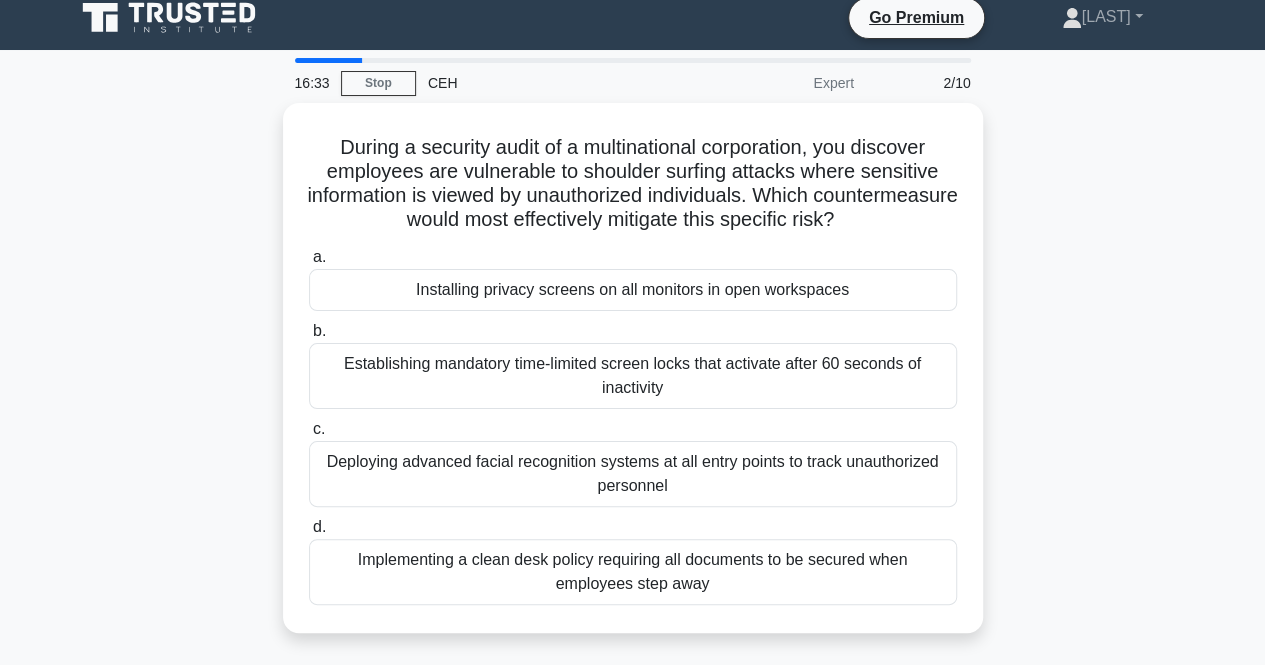 scroll, scrollTop: 0, scrollLeft: 0, axis: both 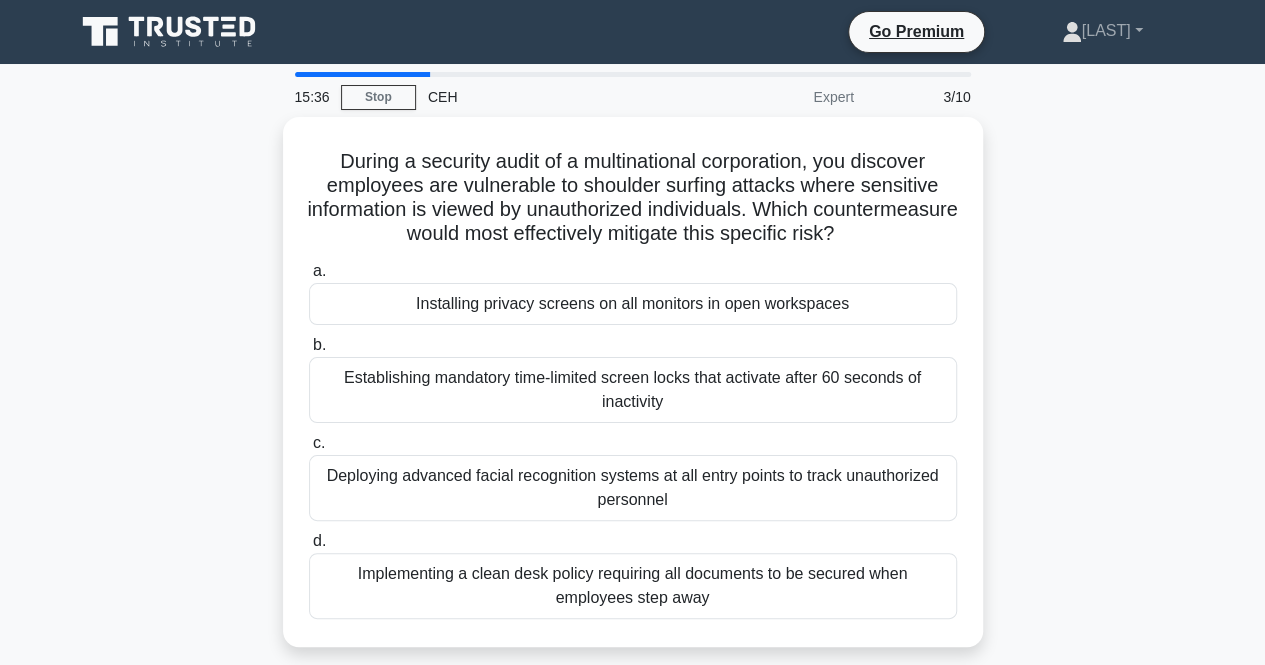 click on "Installing privacy screens on all monitors in open workspaces" at bounding box center [633, 304] 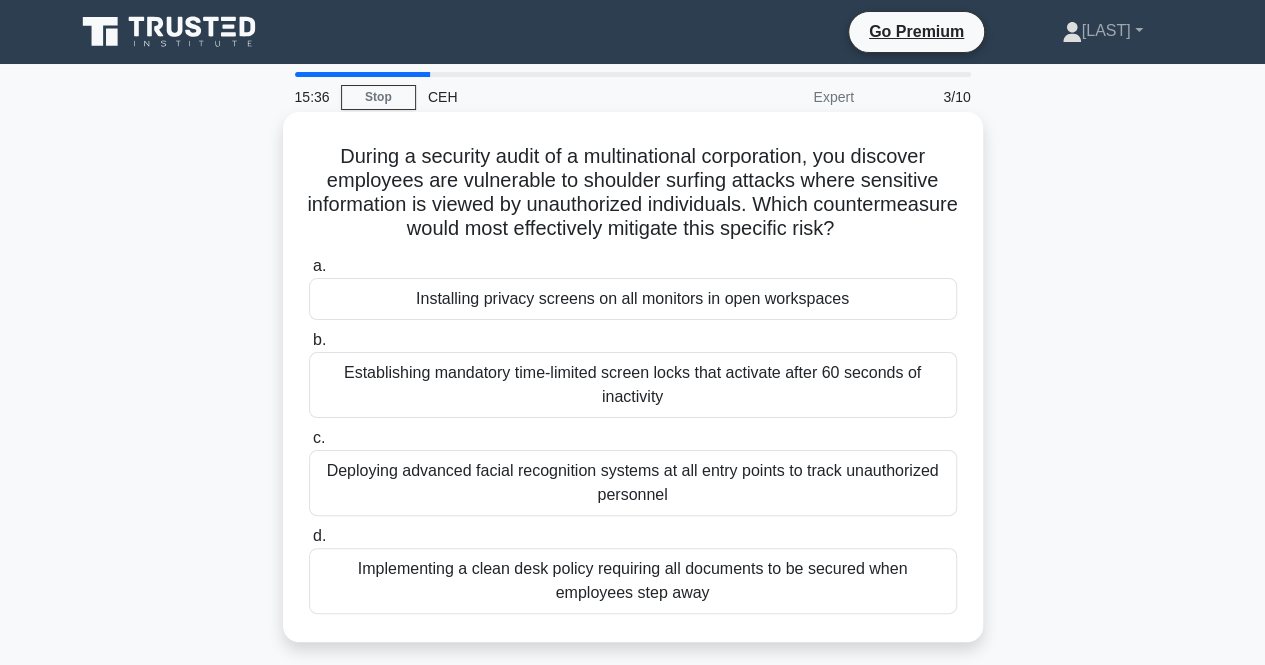 click on "a.
Installing privacy screens on all monitors in open workspaces" at bounding box center [309, 266] 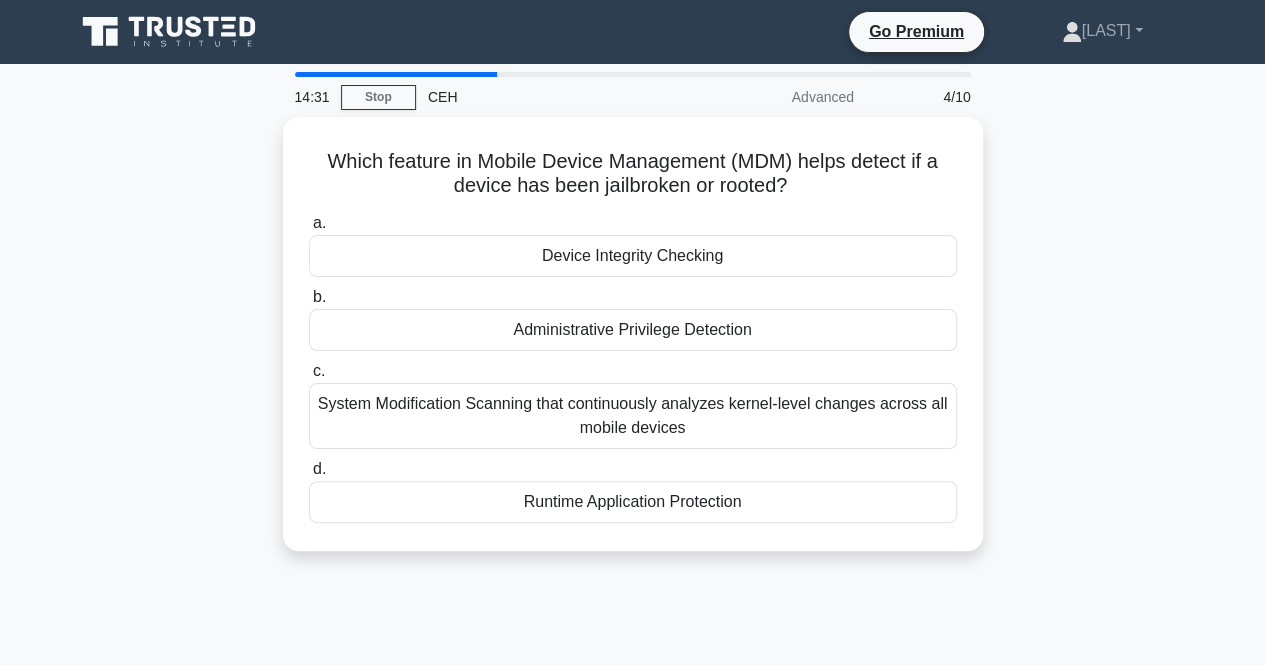 click on "System Modification Scanning that continuously analyzes kernel-level changes across all mobile devices" at bounding box center [633, 416] 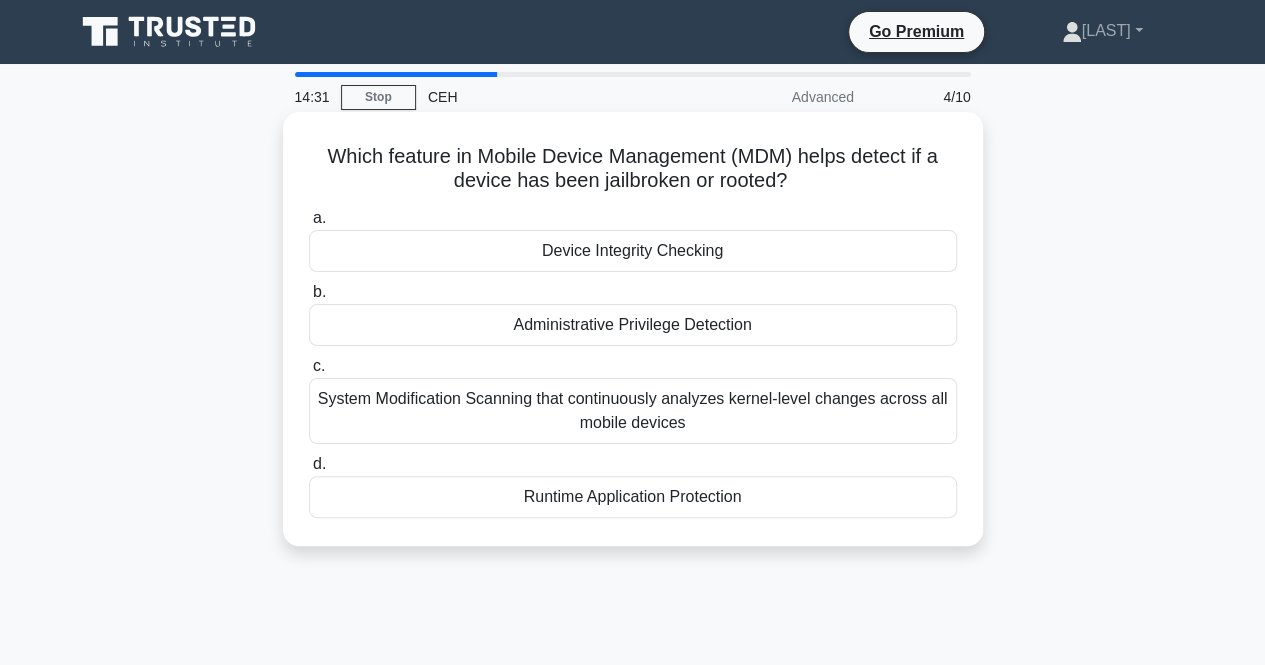 click on "c.
System Modification Scanning that continuously analyzes kernel-level changes across all mobile devices" at bounding box center (309, 366) 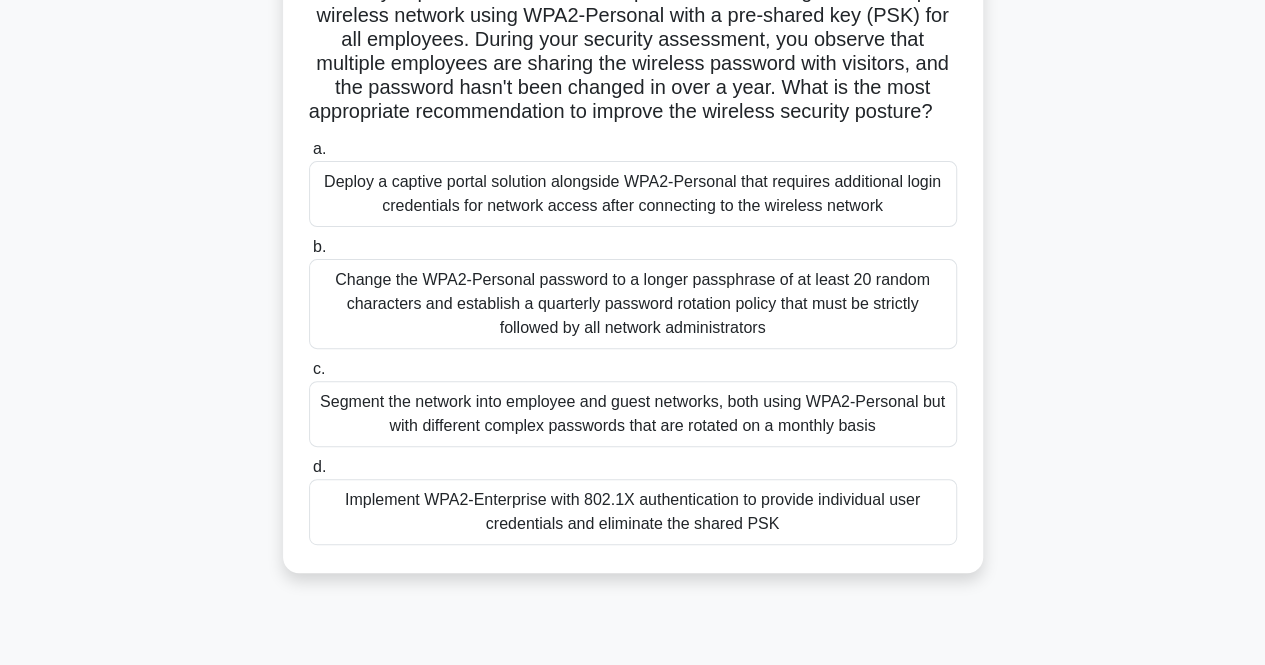 scroll, scrollTop: 195, scrollLeft: 0, axis: vertical 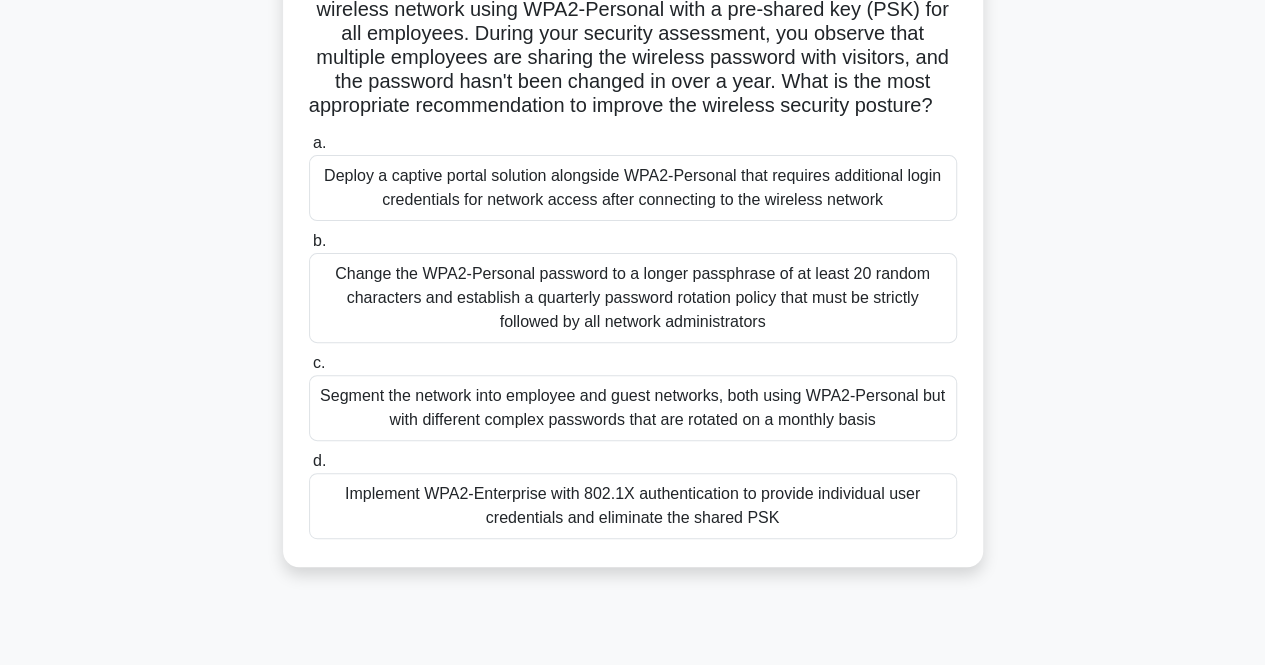 click on "Implement WPA2-Enterprise with 802.1X authentication to provide individual user credentials and eliminate the shared PSK" at bounding box center [633, 506] 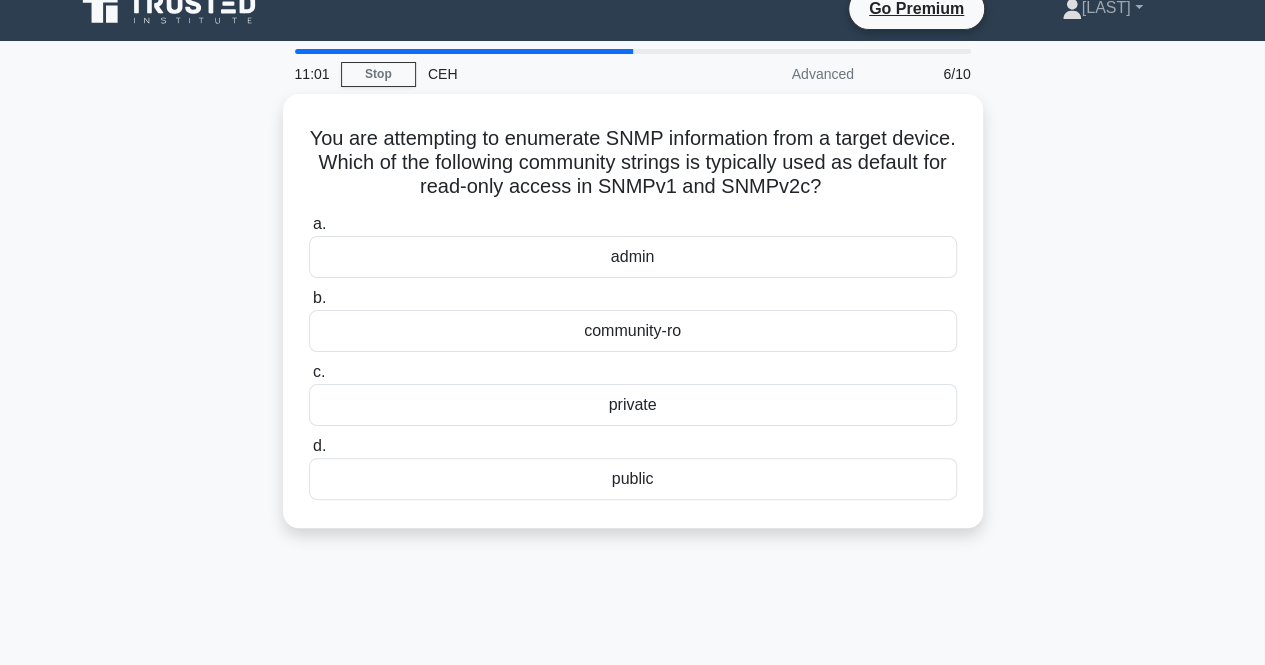 scroll, scrollTop: 0, scrollLeft: 0, axis: both 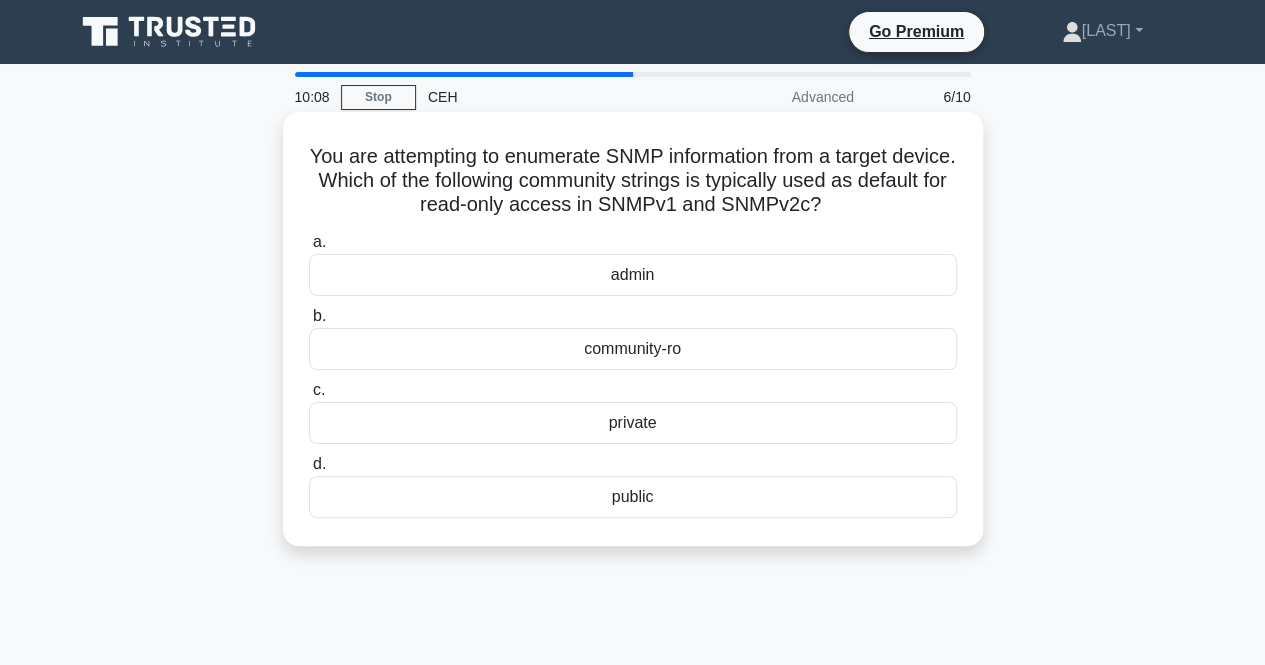 click on "public" at bounding box center [633, 497] 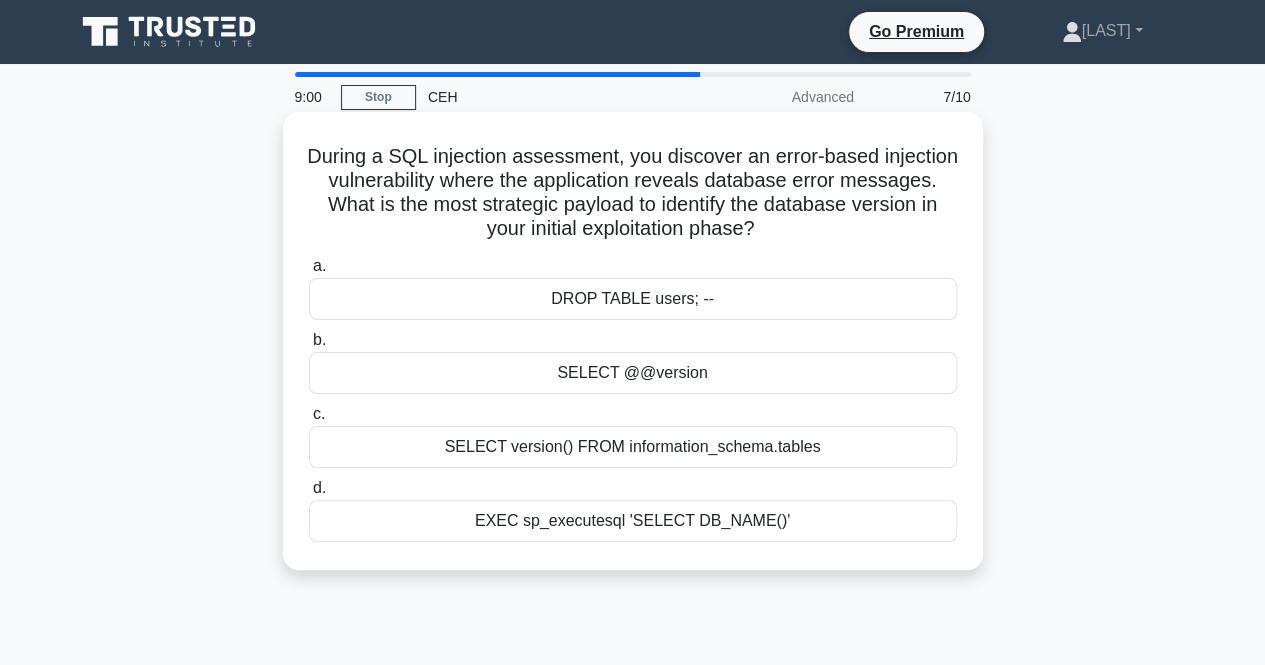 click on "DROP TABLE users; --" at bounding box center [633, 299] 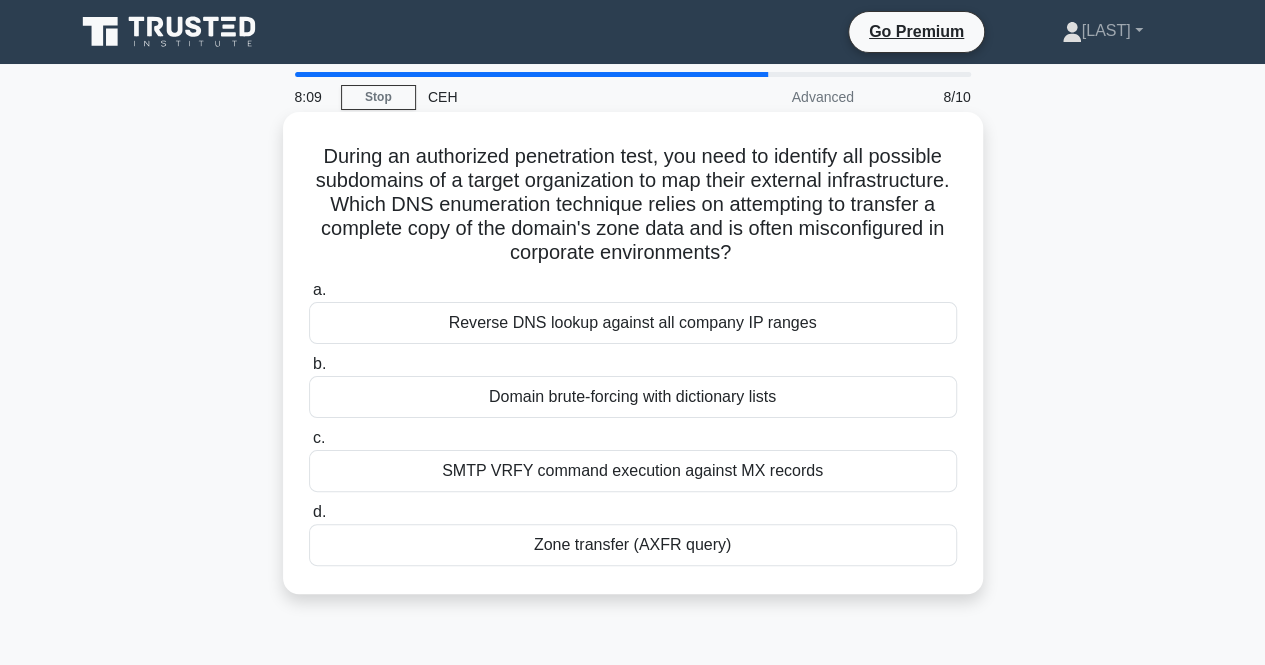 click on "Zone transfer (AXFR query)" at bounding box center (633, 545) 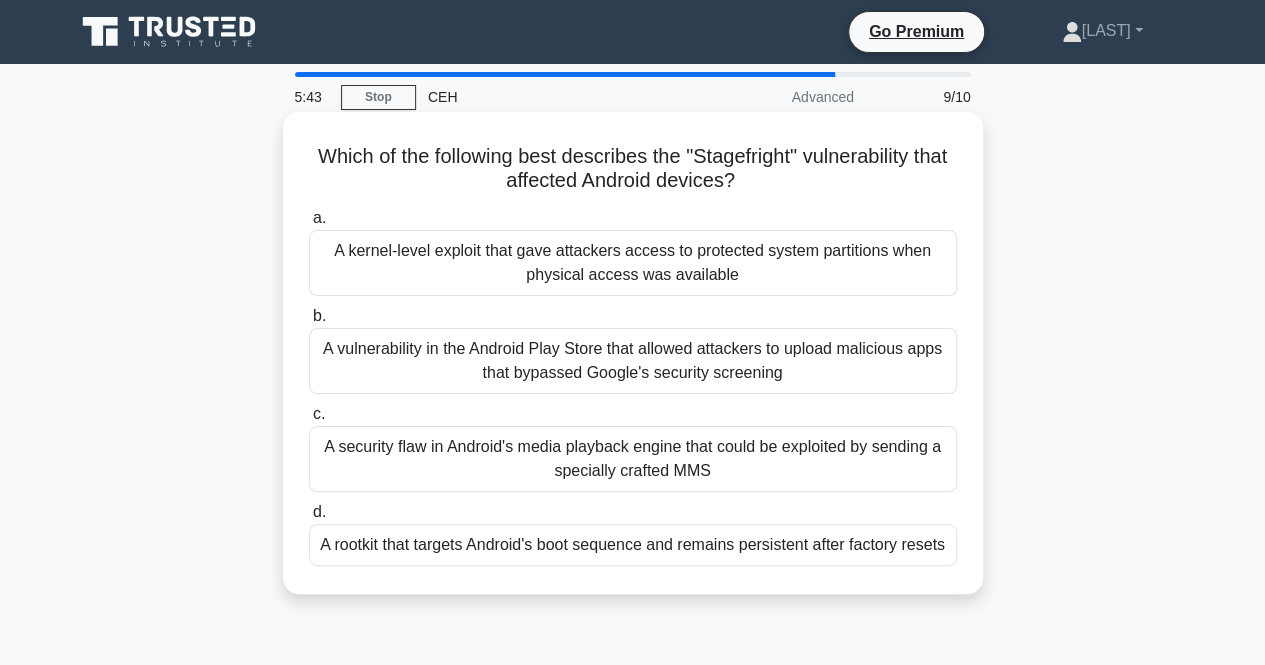 click on "A security flaw in Android's media playback engine that could be exploited by sending a specially crafted MMS" at bounding box center [633, 459] 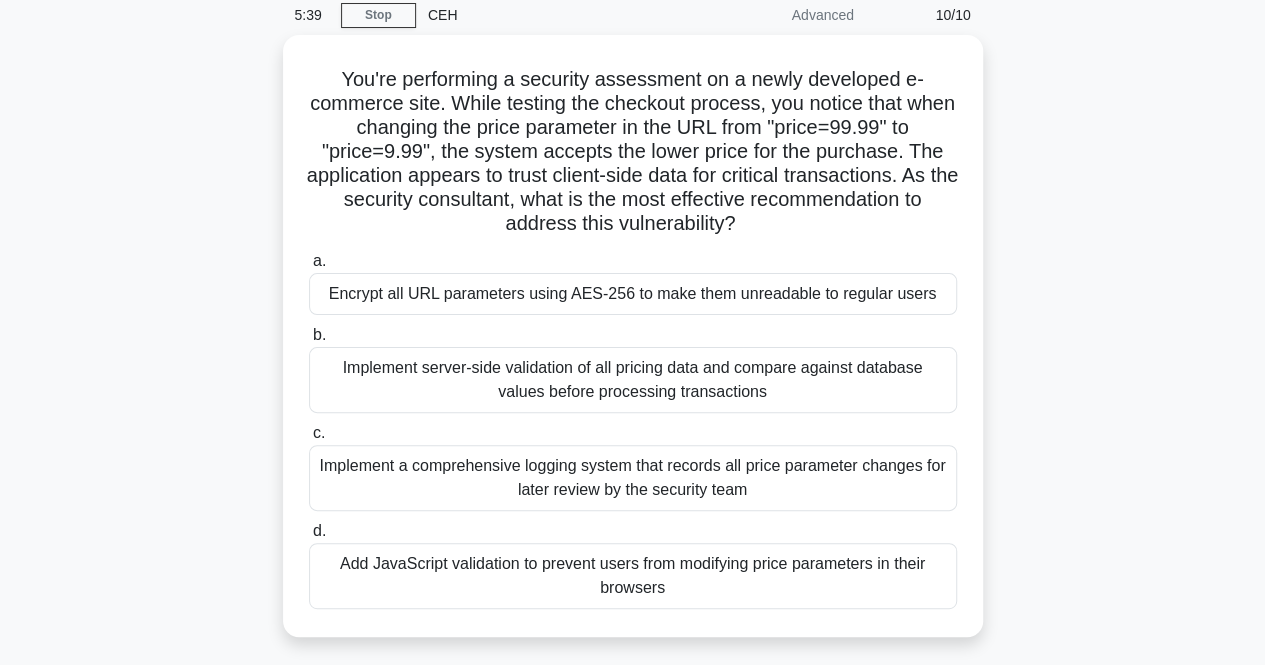 scroll, scrollTop: 85, scrollLeft: 0, axis: vertical 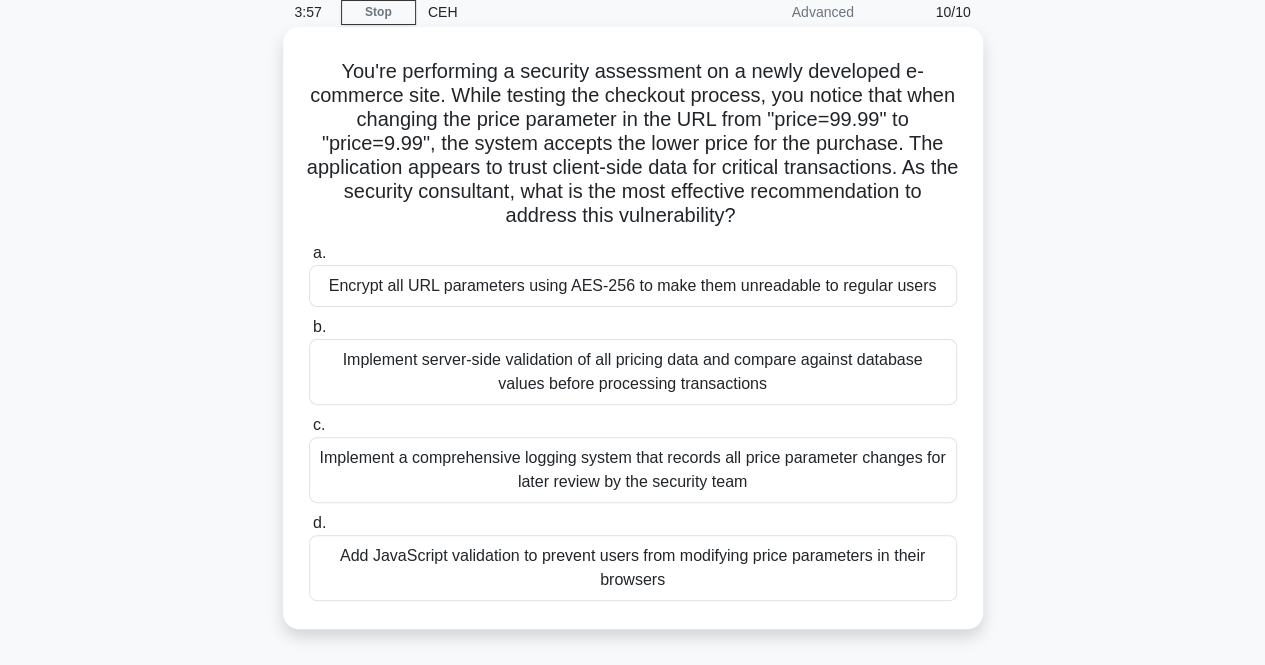click on "Add JavaScript validation to prevent users from modifying price parameters in their browsers" at bounding box center (633, 568) 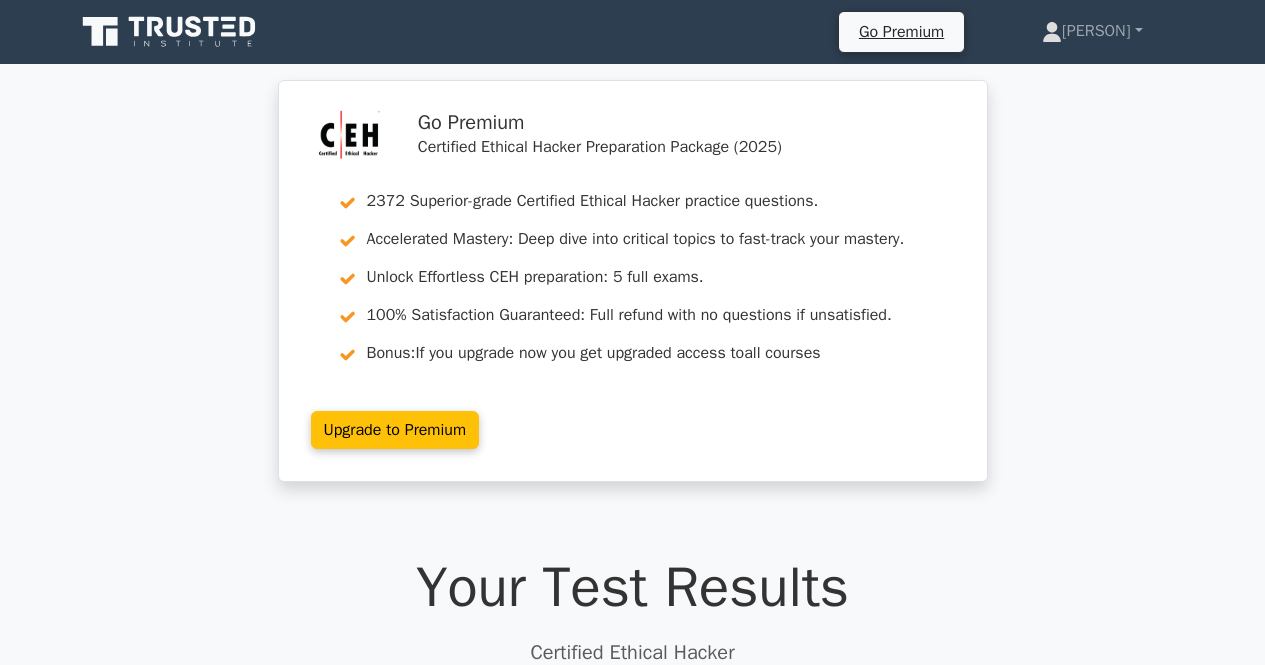 scroll, scrollTop: 0, scrollLeft: 0, axis: both 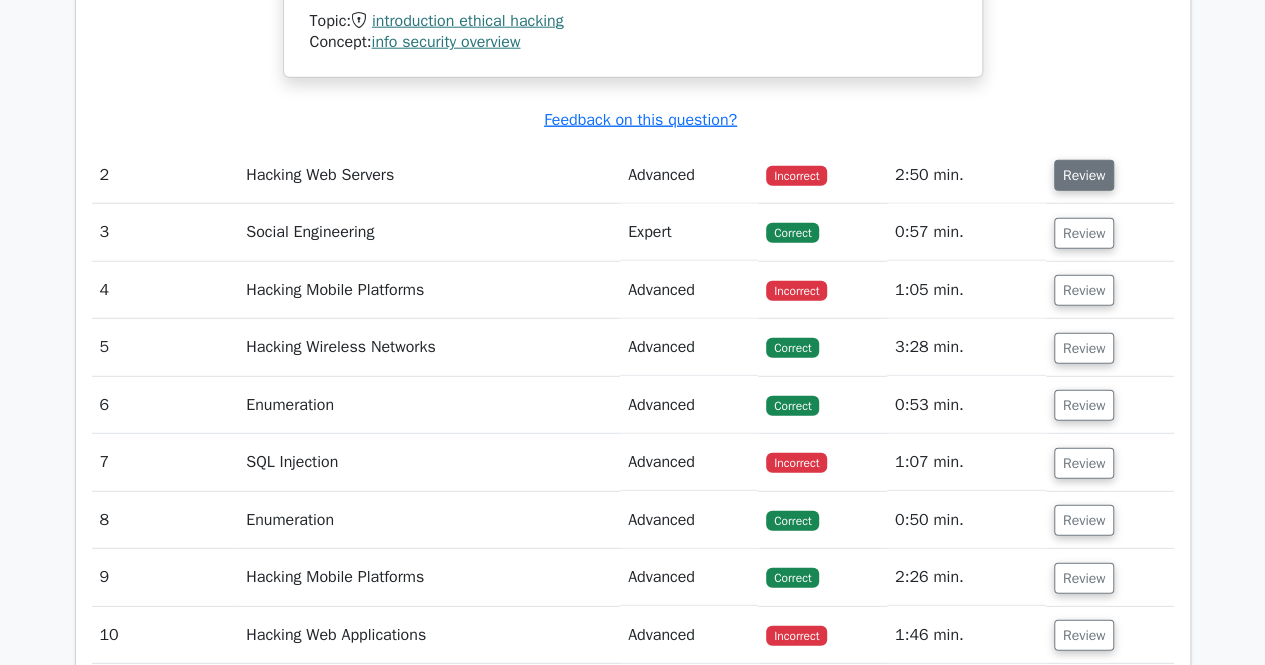 click on "Review" at bounding box center (1084, 175) 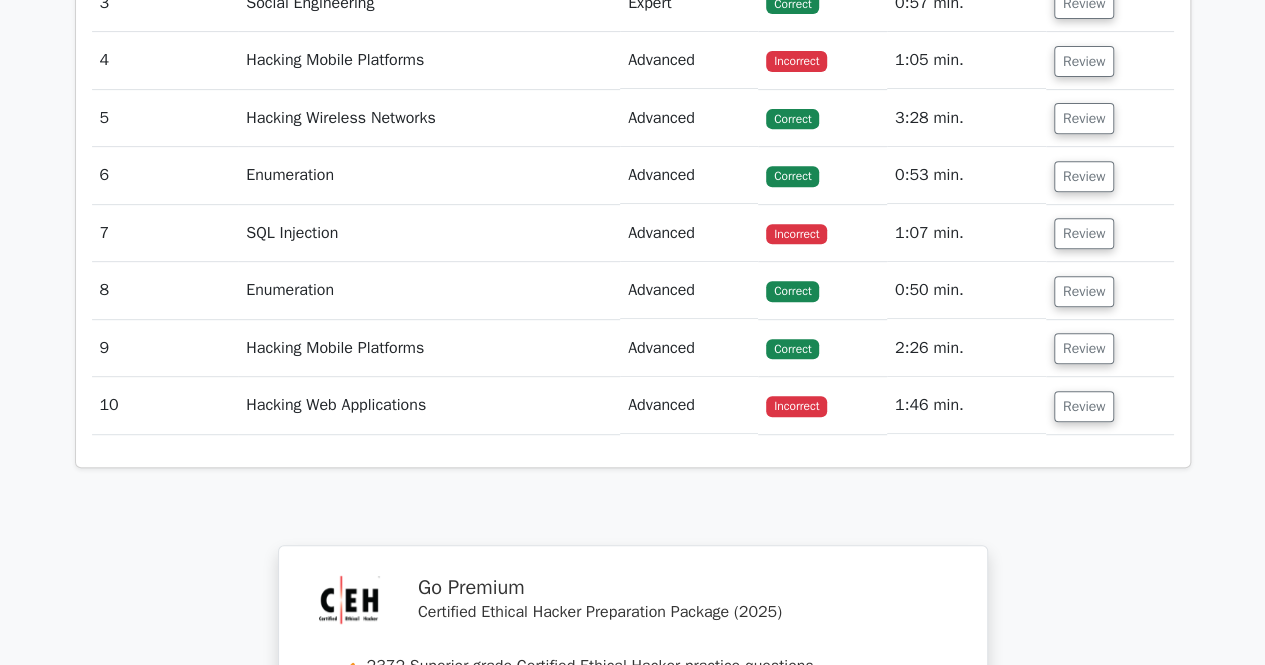 scroll, scrollTop: 4144, scrollLeft: 0, axis: vertical 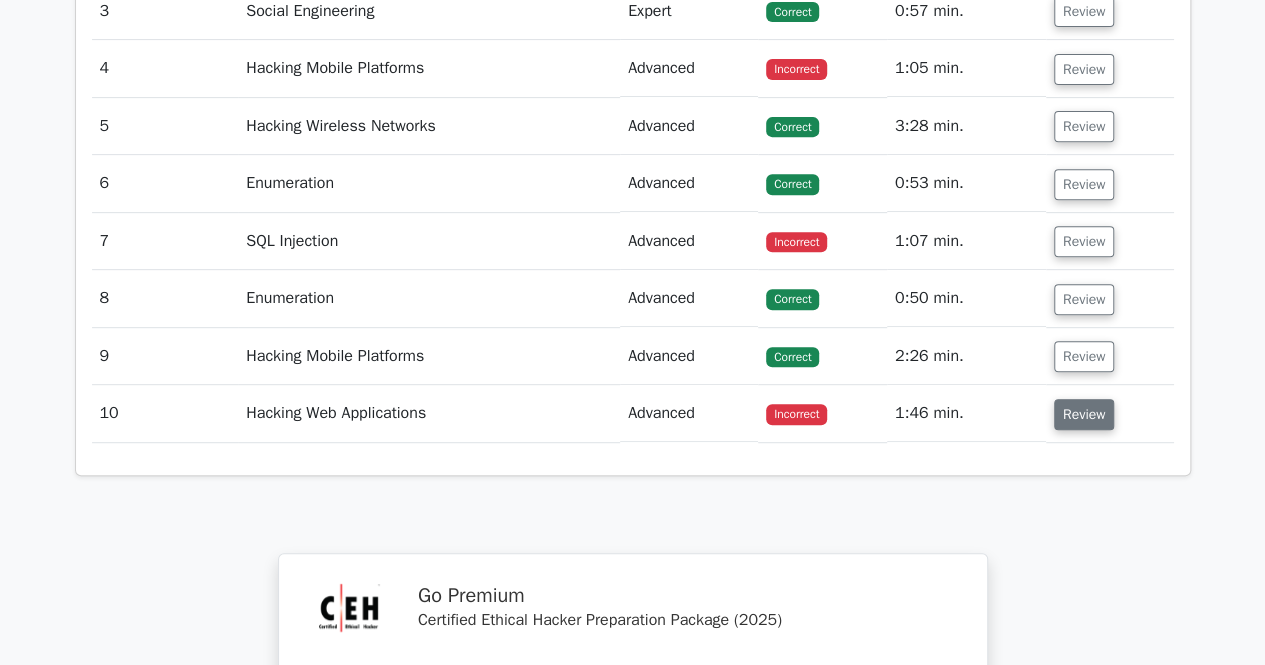 click on "Review" at bounding box center [1084, 414] 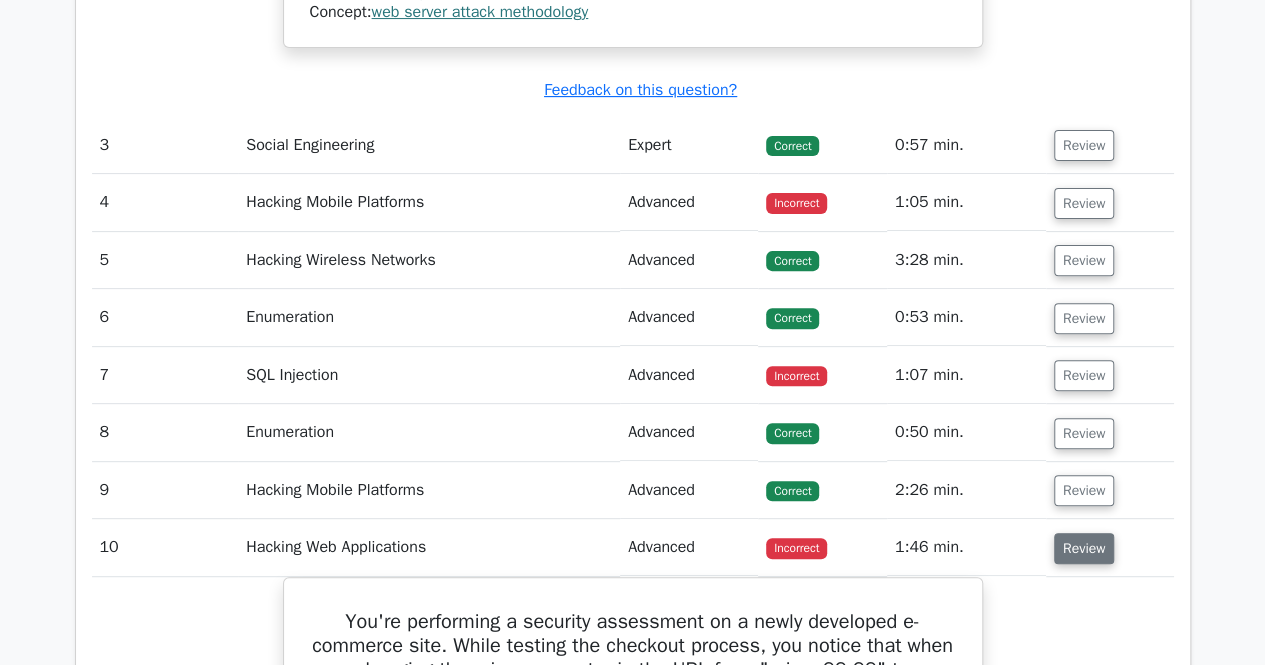 scroll, scrollTop: 3995, scrollLeft: 0, axis: vertical 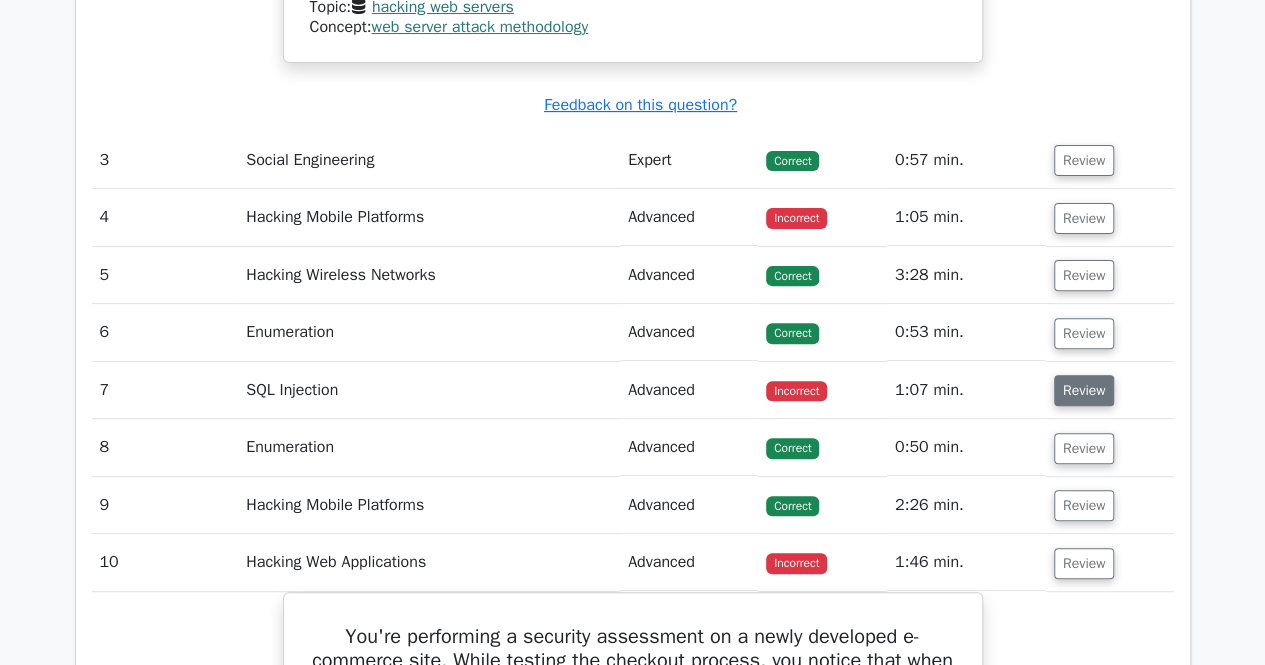 click on "Review" at bounding box center [1084, 390] 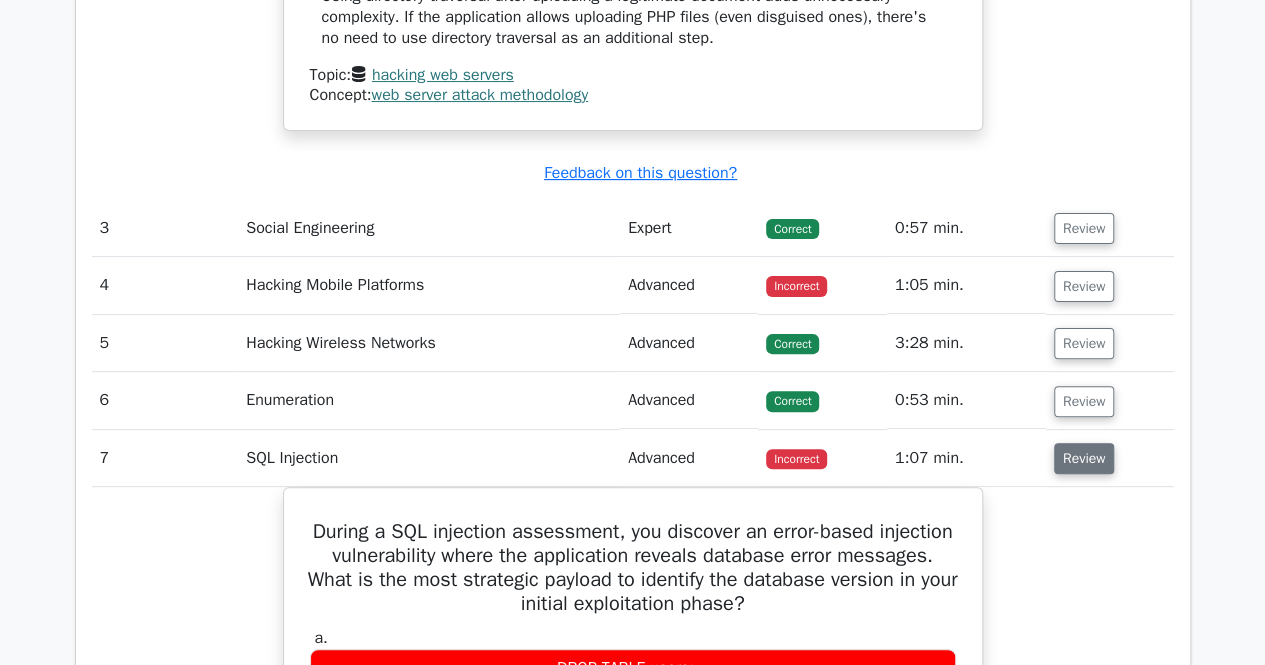 scroll, scrollTop: 3925, scrollLeft: 0, axis: vertical 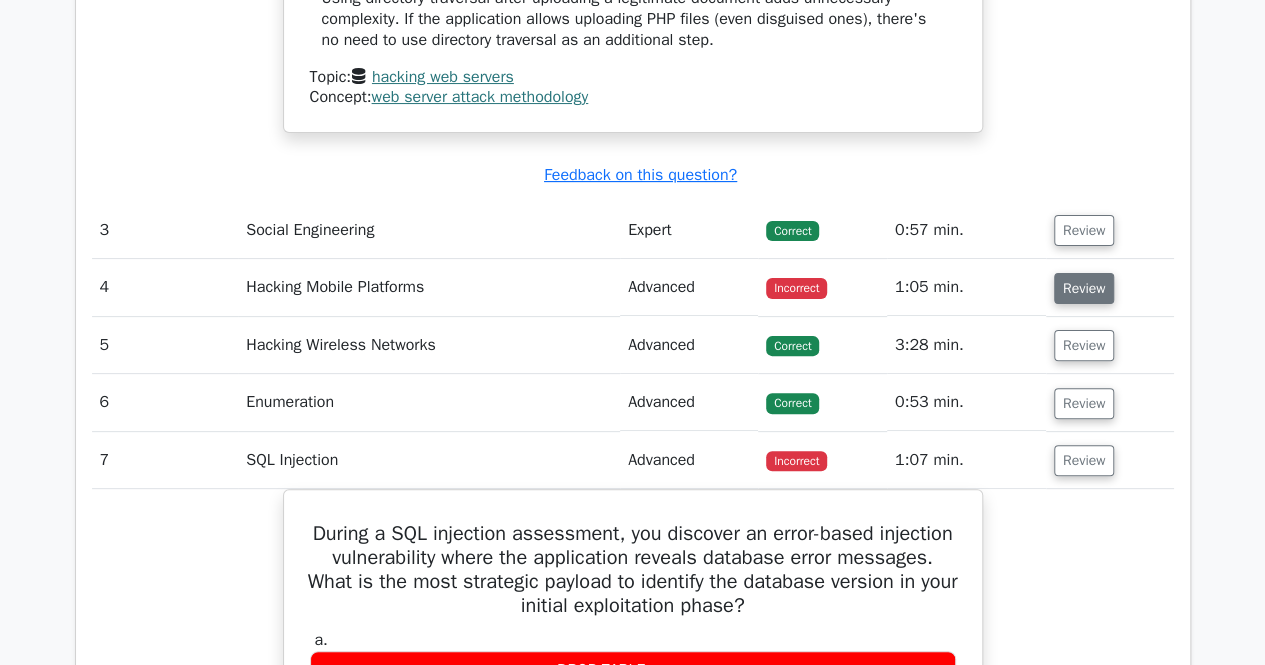 click on "Review" at bounding box center (1084, 288) 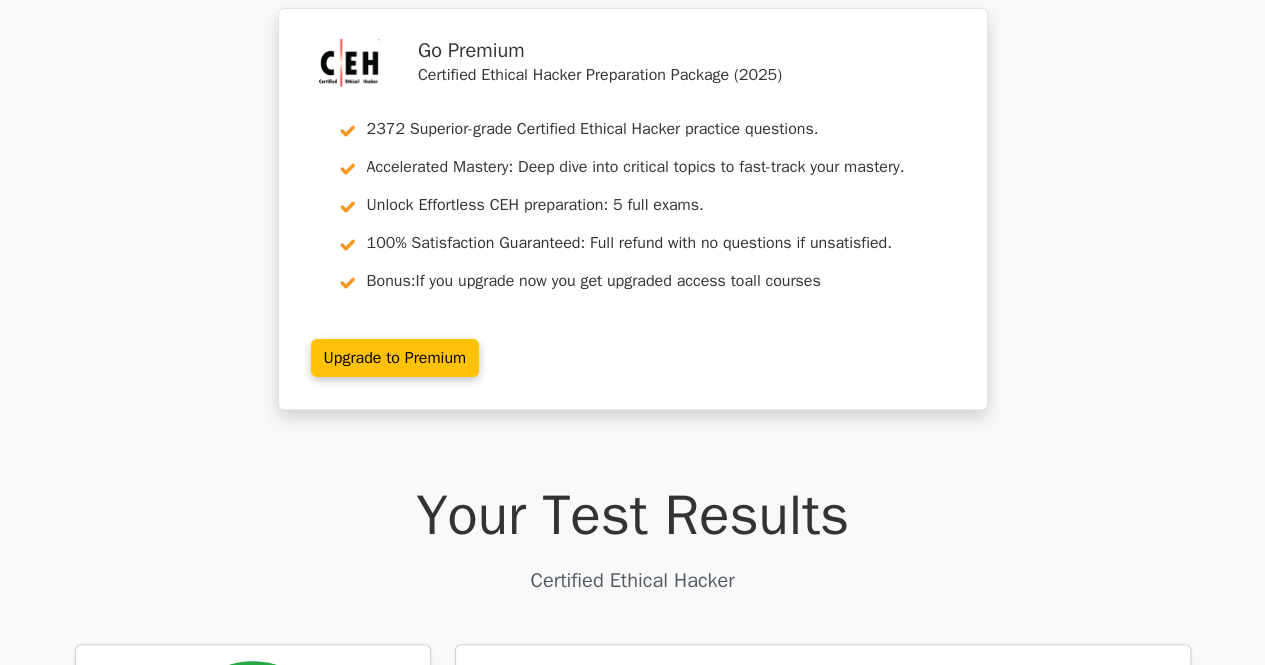 scroll, scrollTop: 0, scrollLeft: 0, axis: both 